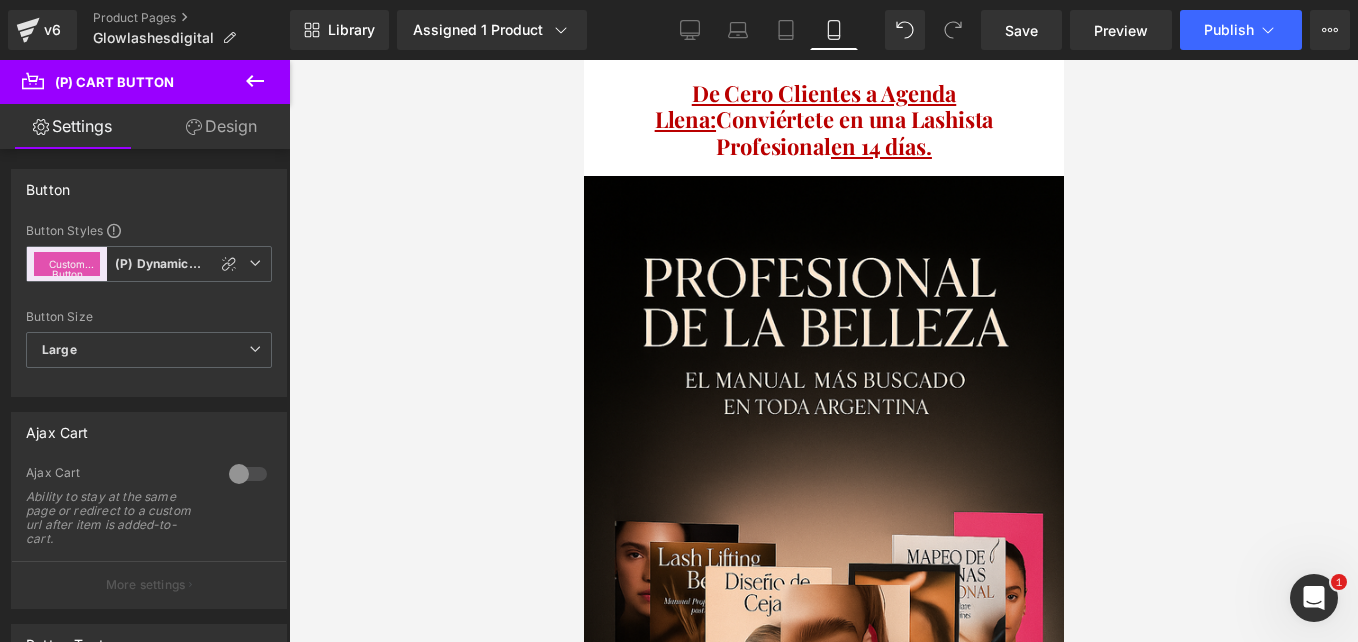 scroll, scrollTop: 4162, scrollLeft: 0, axis: vertical 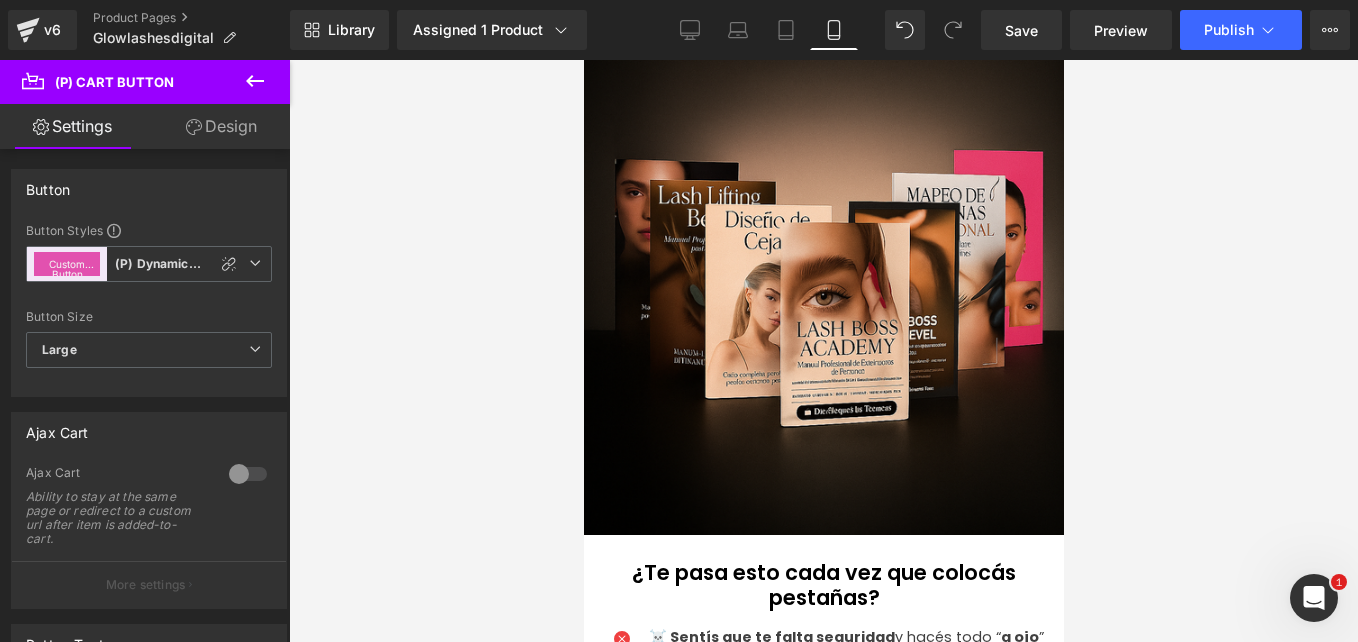 click at bounding box center (823, 351) 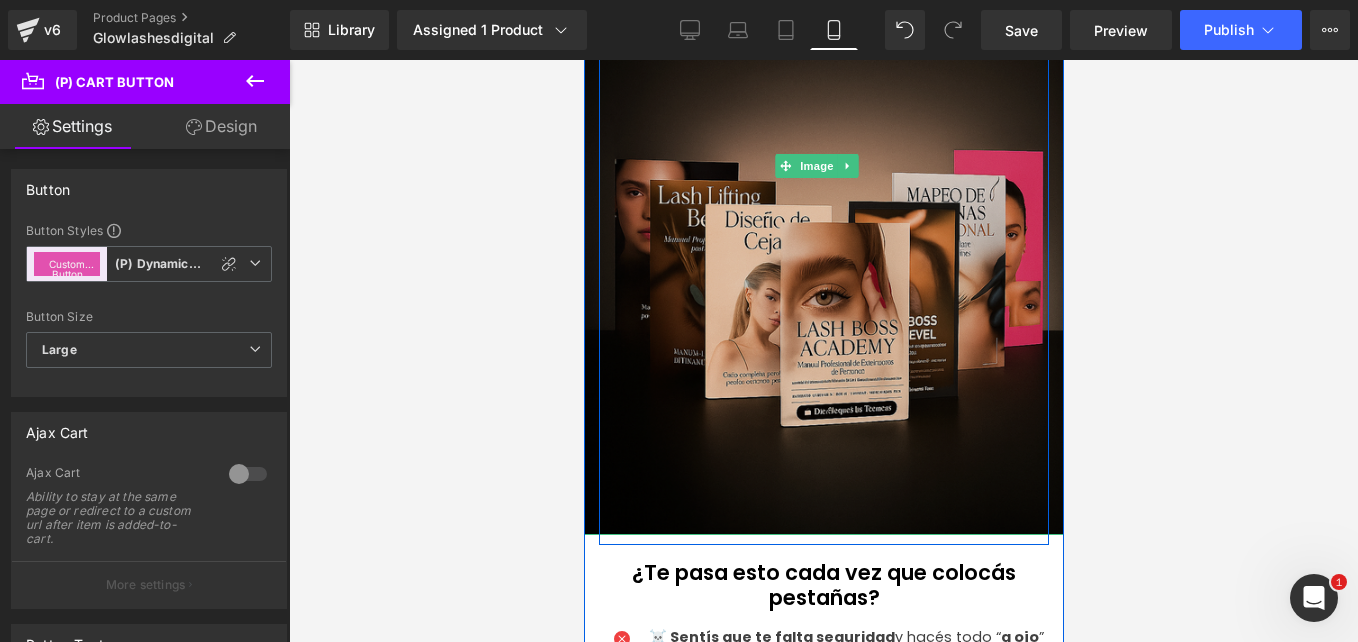 scroll, scrollTop: 0, scrollLeft: 0, axis: both 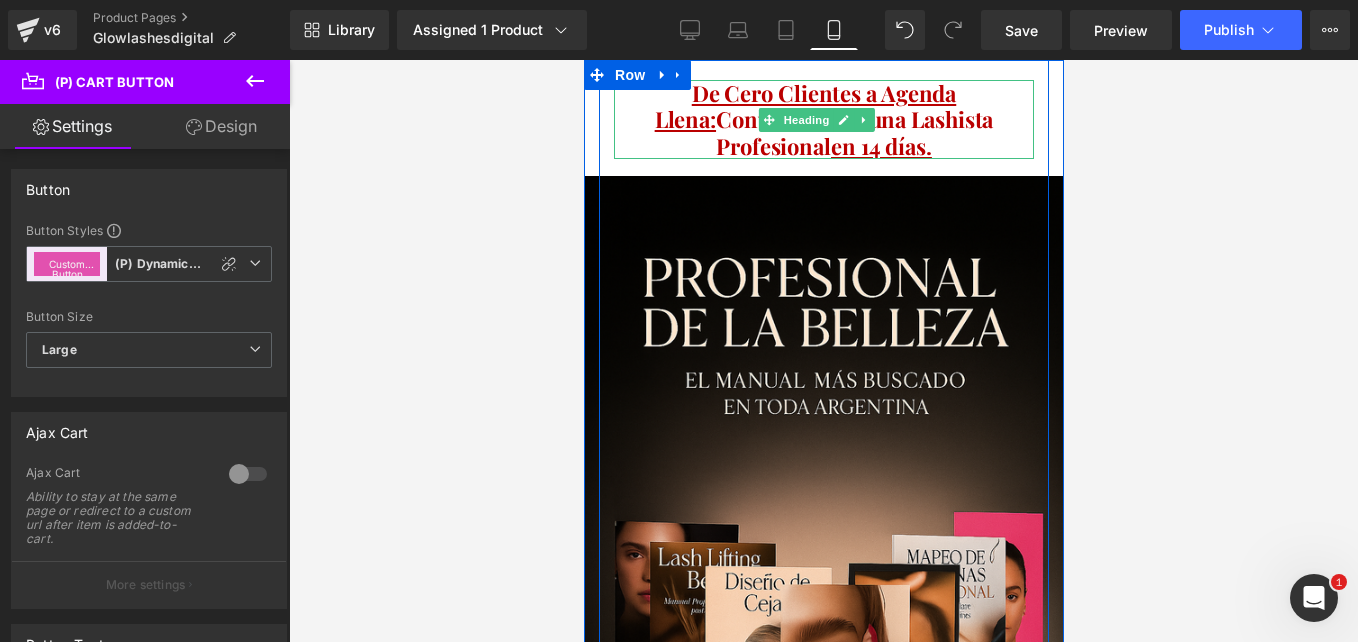click on "De Cero Clientes a Agenda Llena:  Conviértete en una Lashista Profesional  en 14 días." at bounding box center (823, 119) 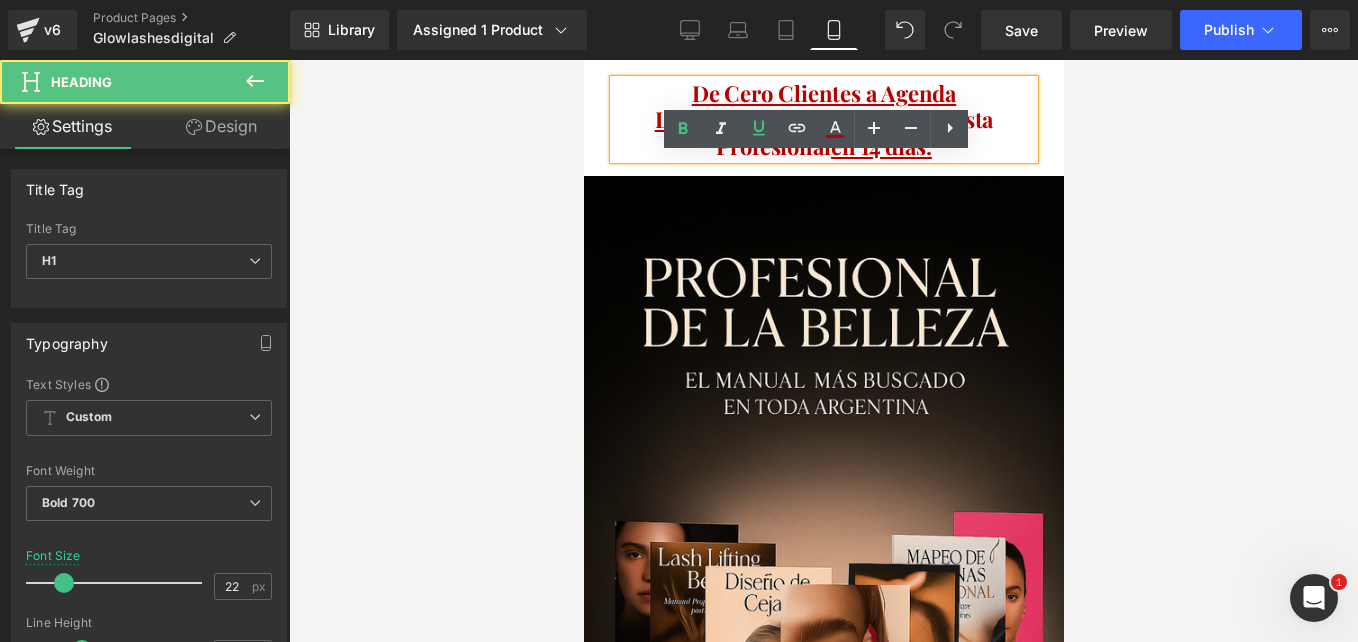 click on "De Cero Clientes a Agenda Llena:  Conviértete en una Lashista Profesional  en 14 días." at bounding box center [823, 119] 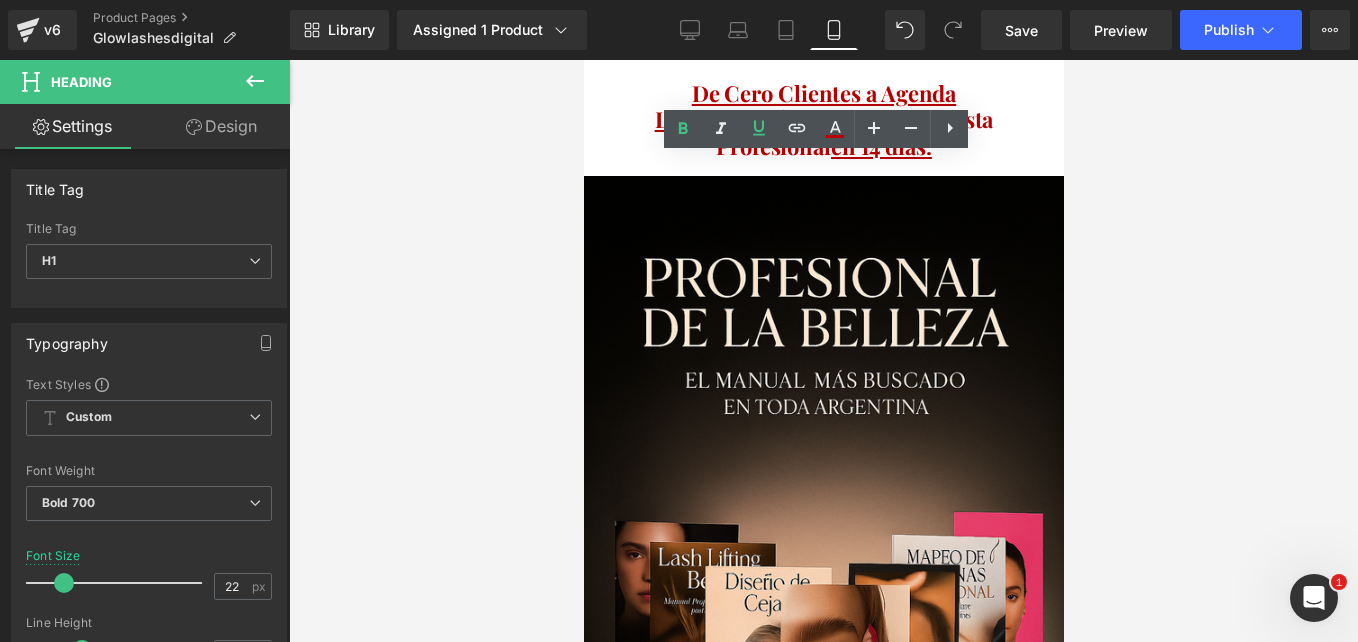 click at bounding box center (823, 351) 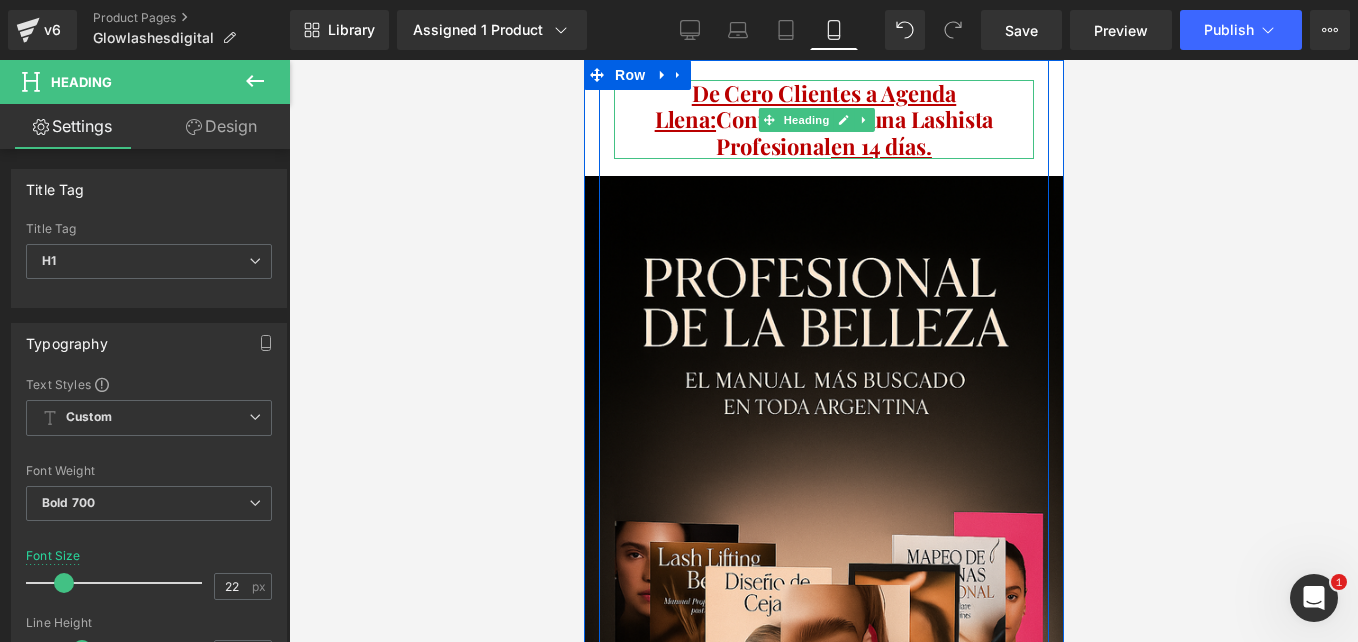 click on "De Cero Clientes a Agenda Llena:  Conviértete en una Lashista Profesional  en 14 días." at bounding box center [823, 119] 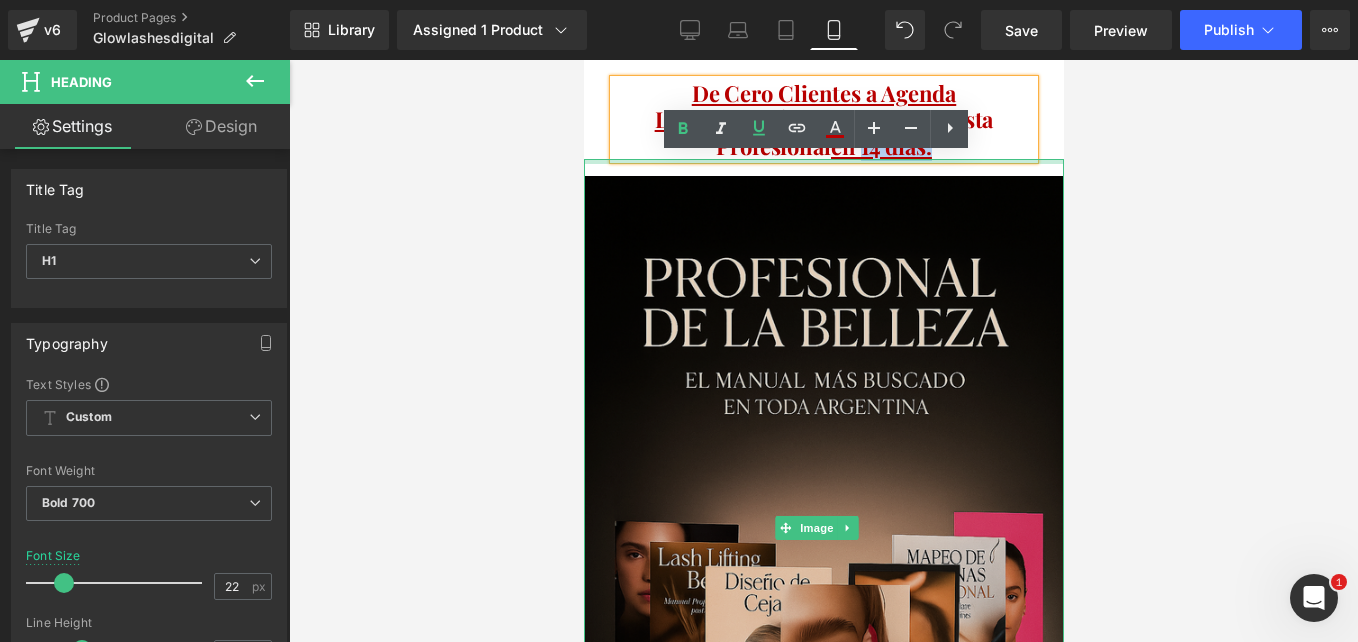 drag, startPoint x: 883, startPoint y: 153, endPoint x: 792, endPoint y: 159, distance: 91.197586 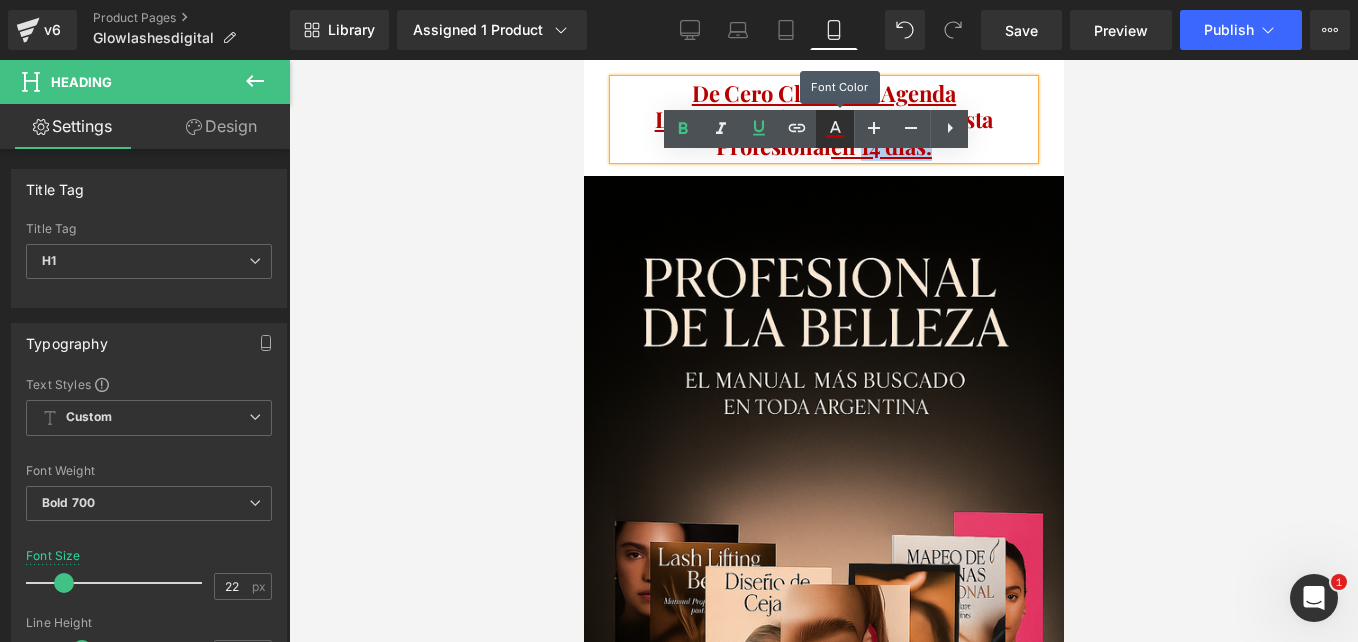type 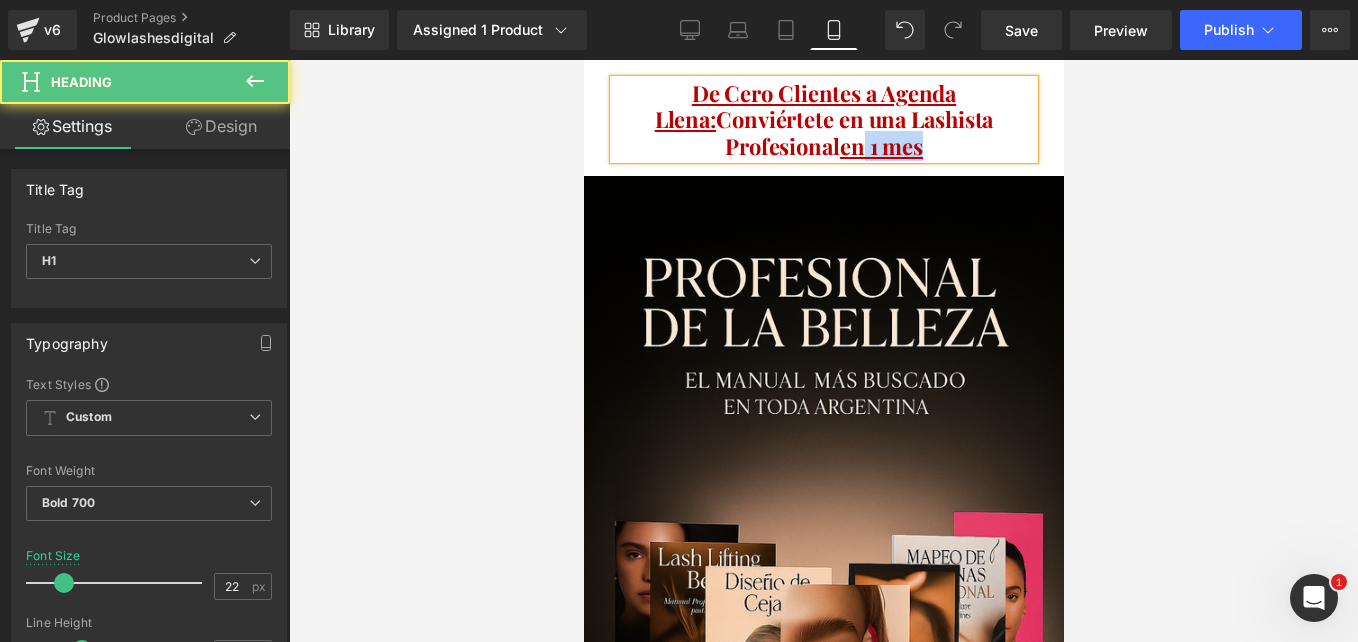 drag, startPoint x: 1438, startPoint y: 199, endPoint x: 800, endPoint y: 147, distance: 640.1156 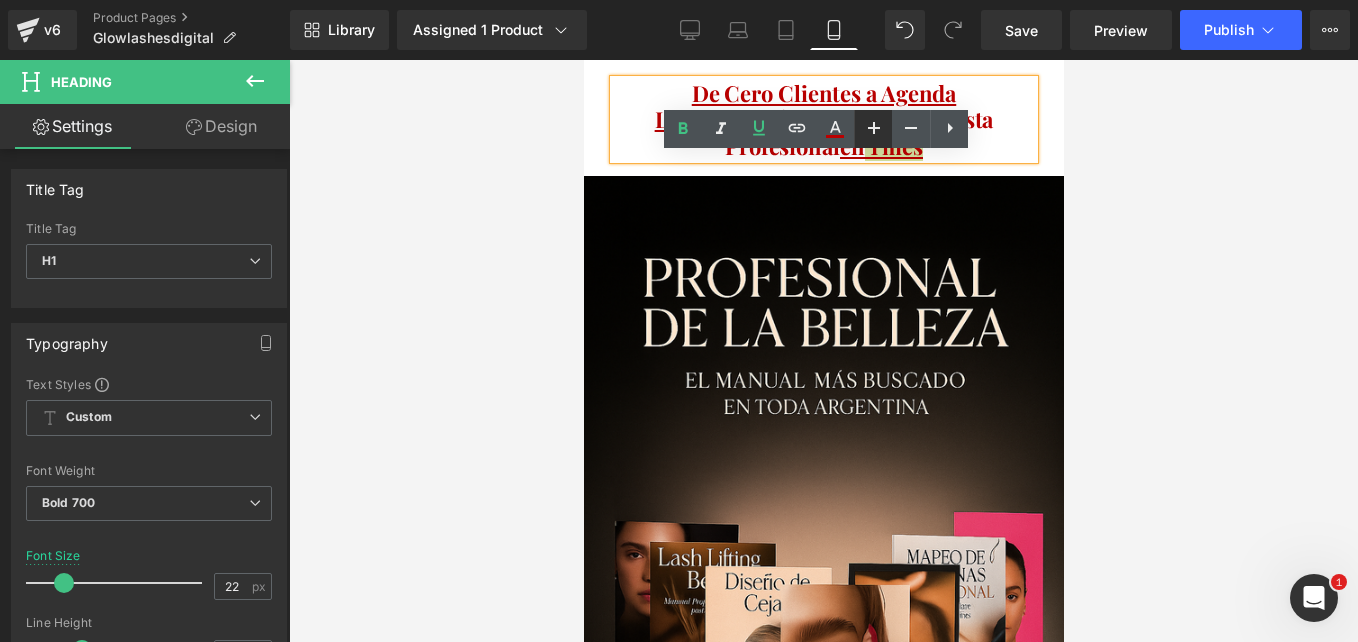 click at bounding box center [873, 129] 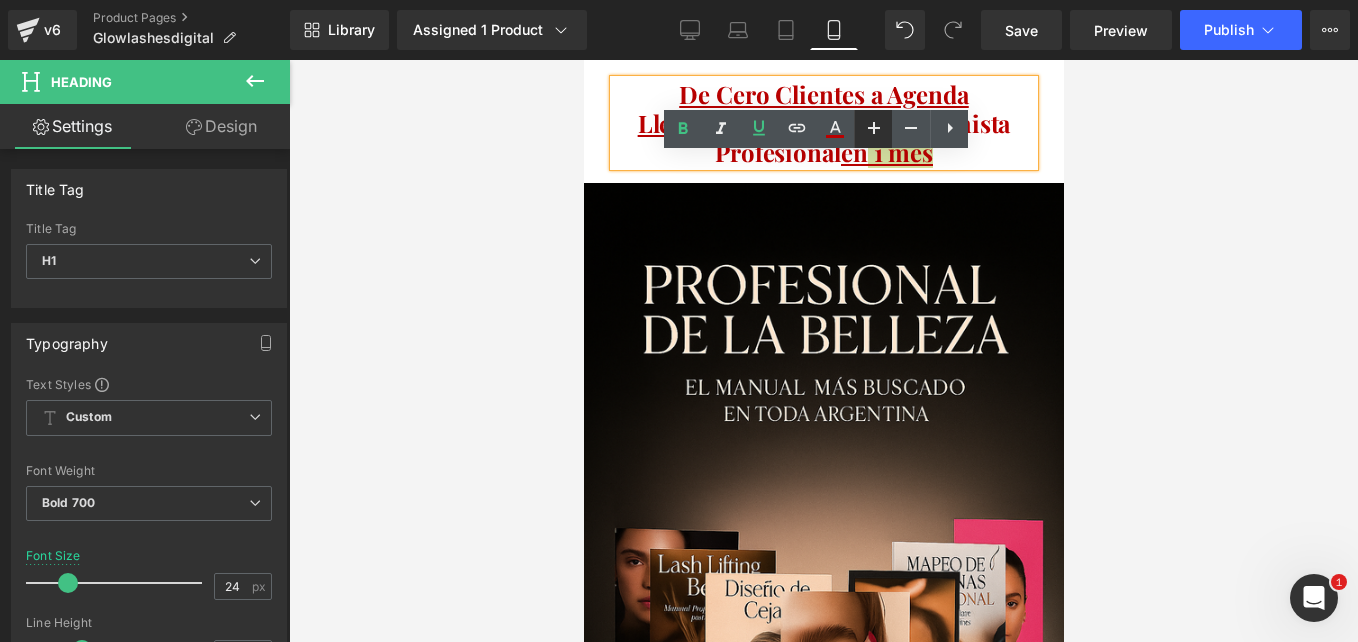 click at bounding box center [873, 129] 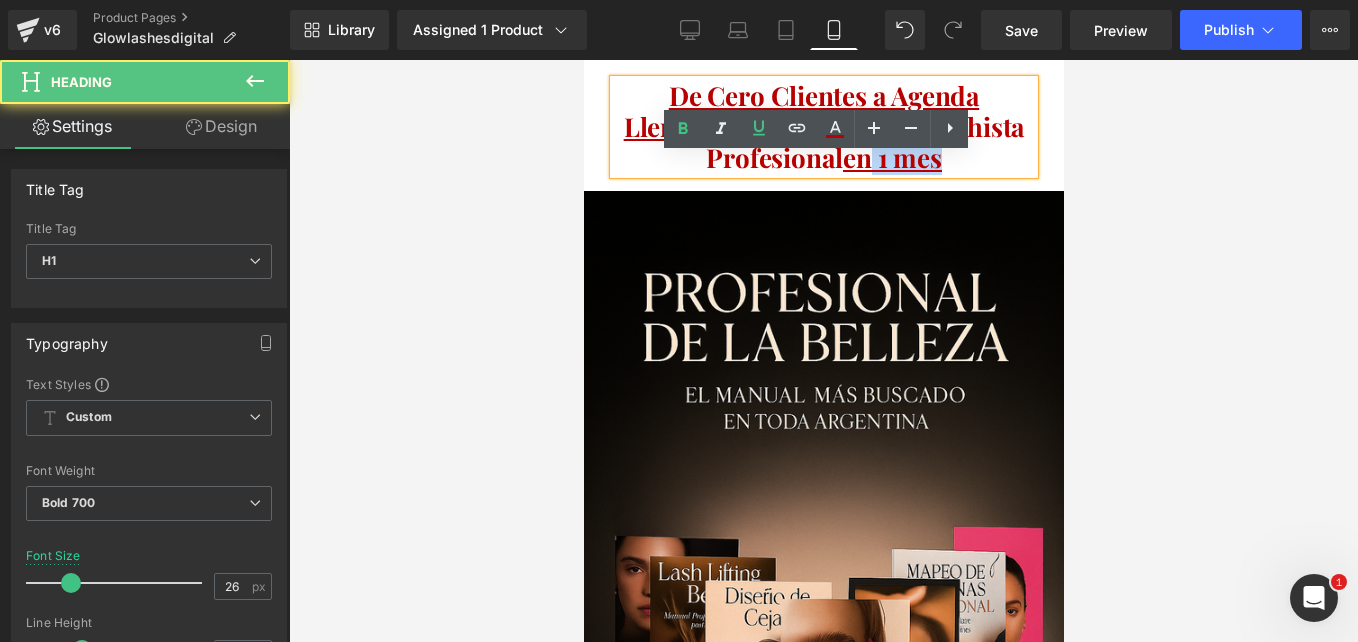 click on "en 1 mes" at bounding box center [891, 157] 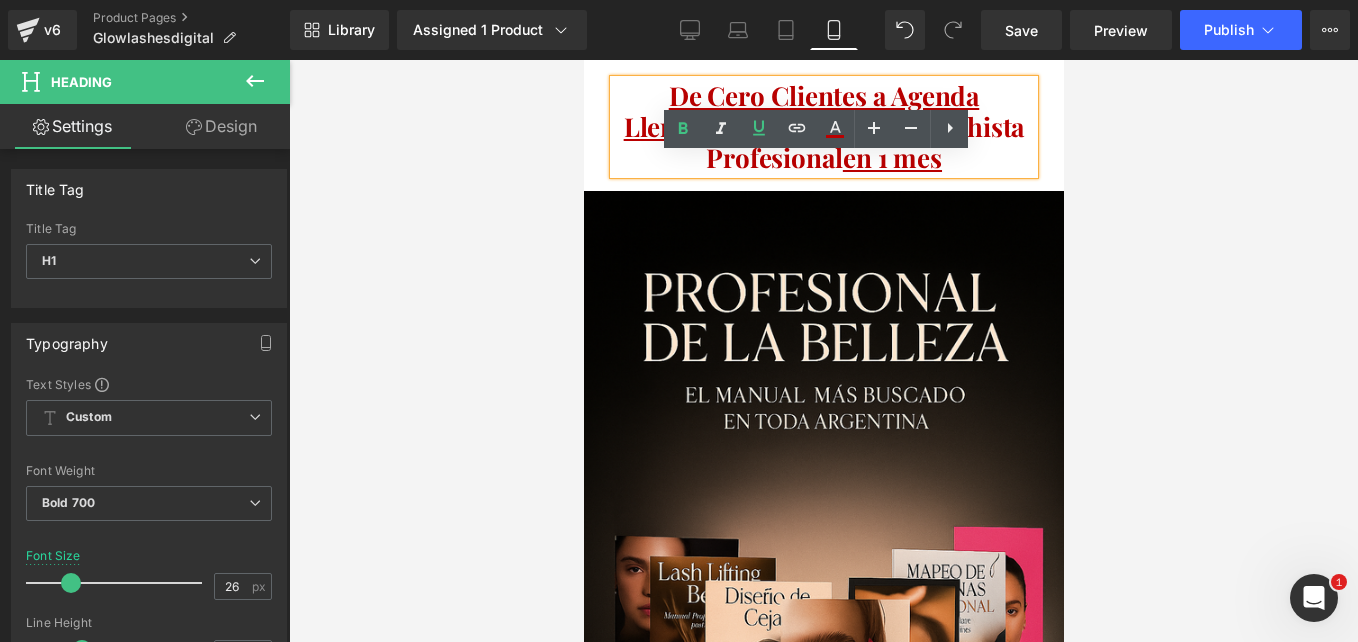 click at bounding box center [823, 351] 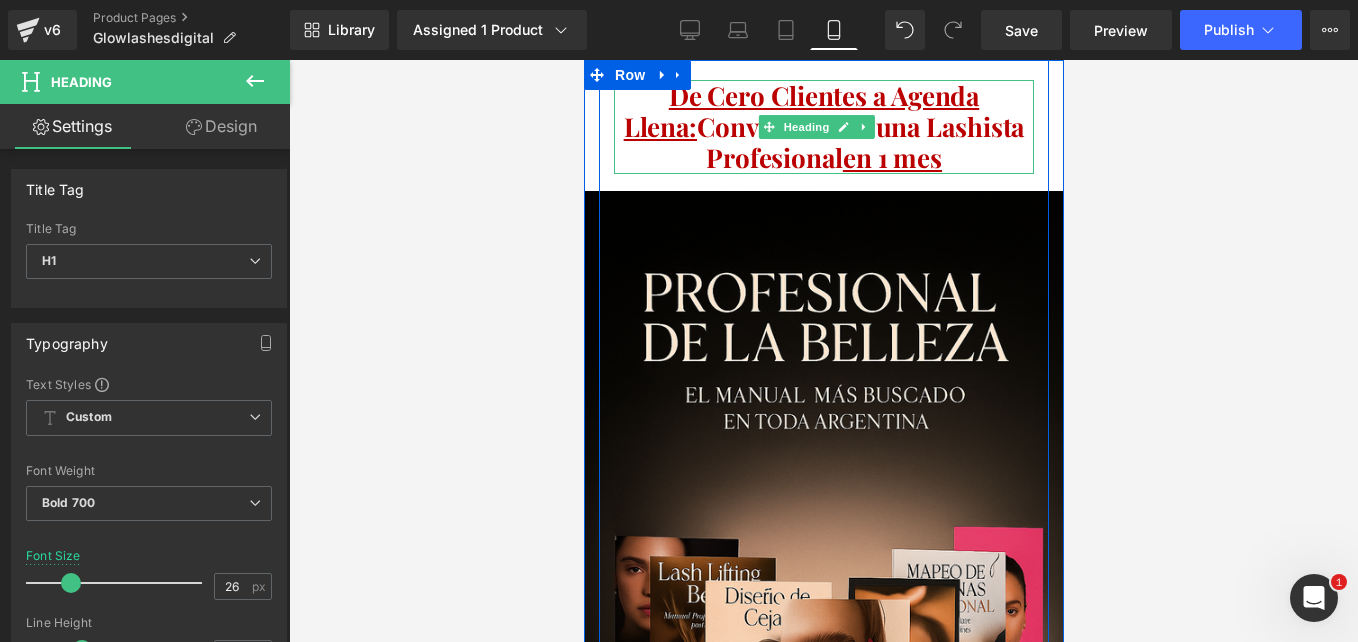 click on "De Cero Clientes a Agenda Llena: Conviértete en una Lashista Profesional en 1 mes" at bounding box center (823, 127) 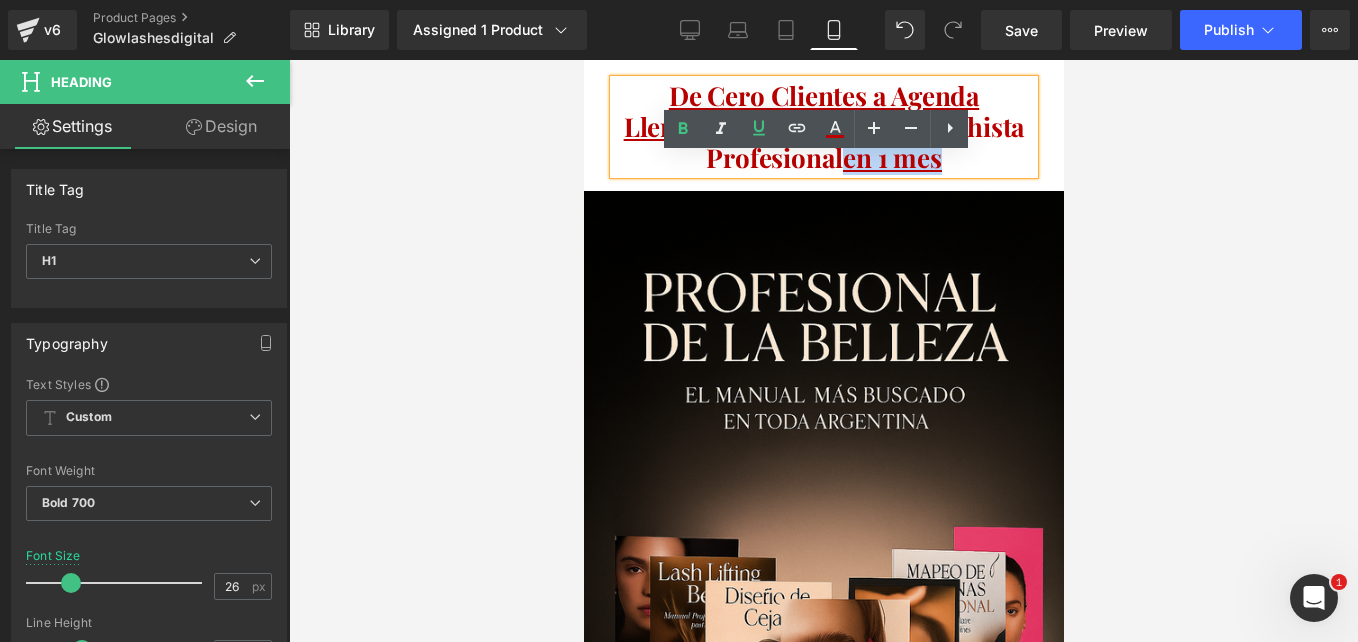 drag, startPoint x: 933, startPoint y: 154, endPoint x: 843, endPoint y: 164, distance: 90.55385 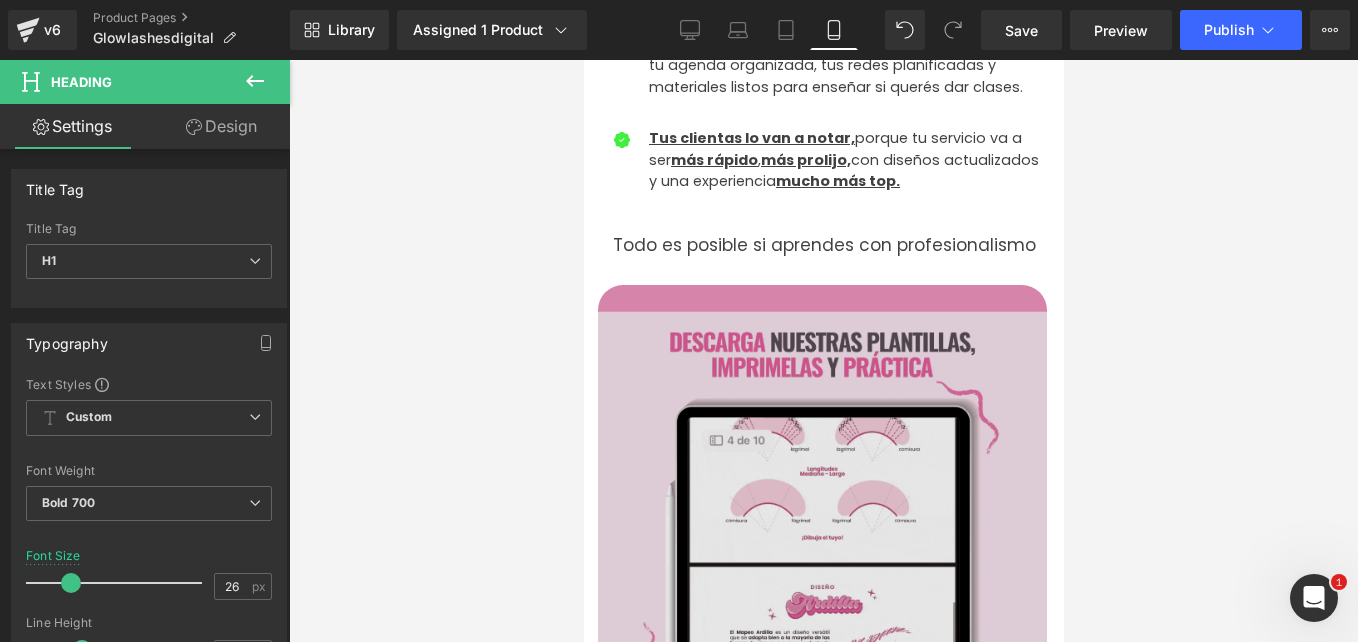 scroll, scrollTop: 1500, scrollLeft: 0, axis: vertical 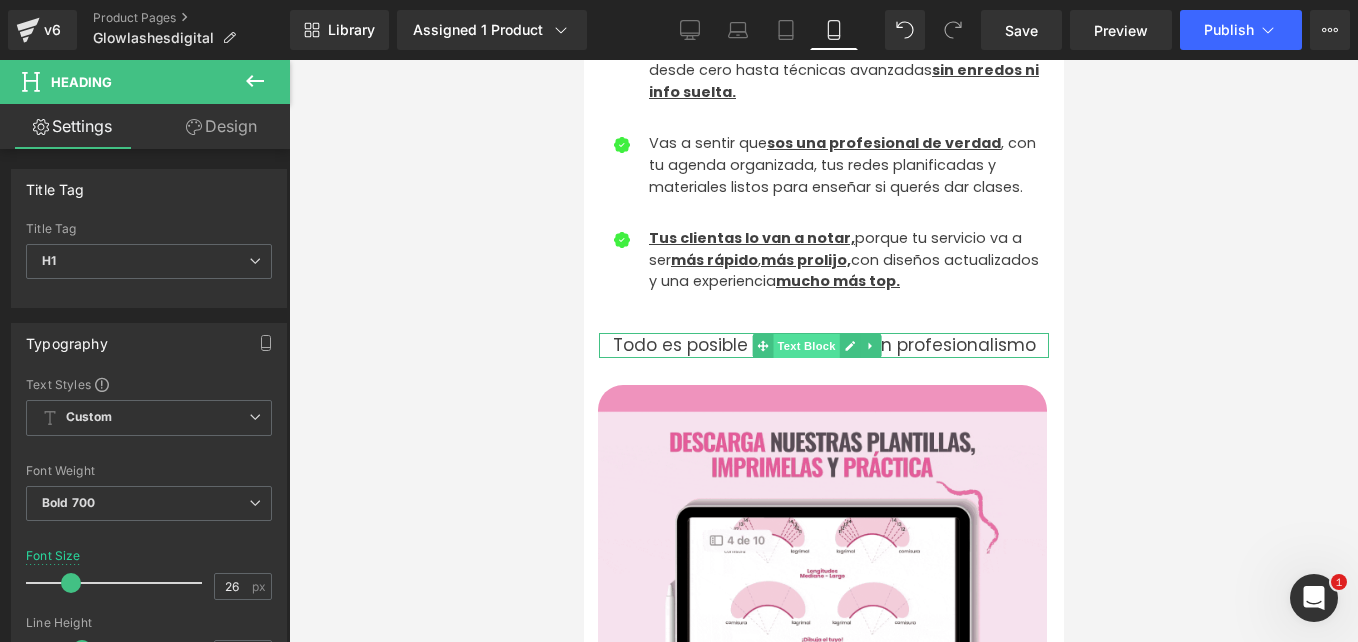 click on "Text Block" at bounding box center [805, 346] 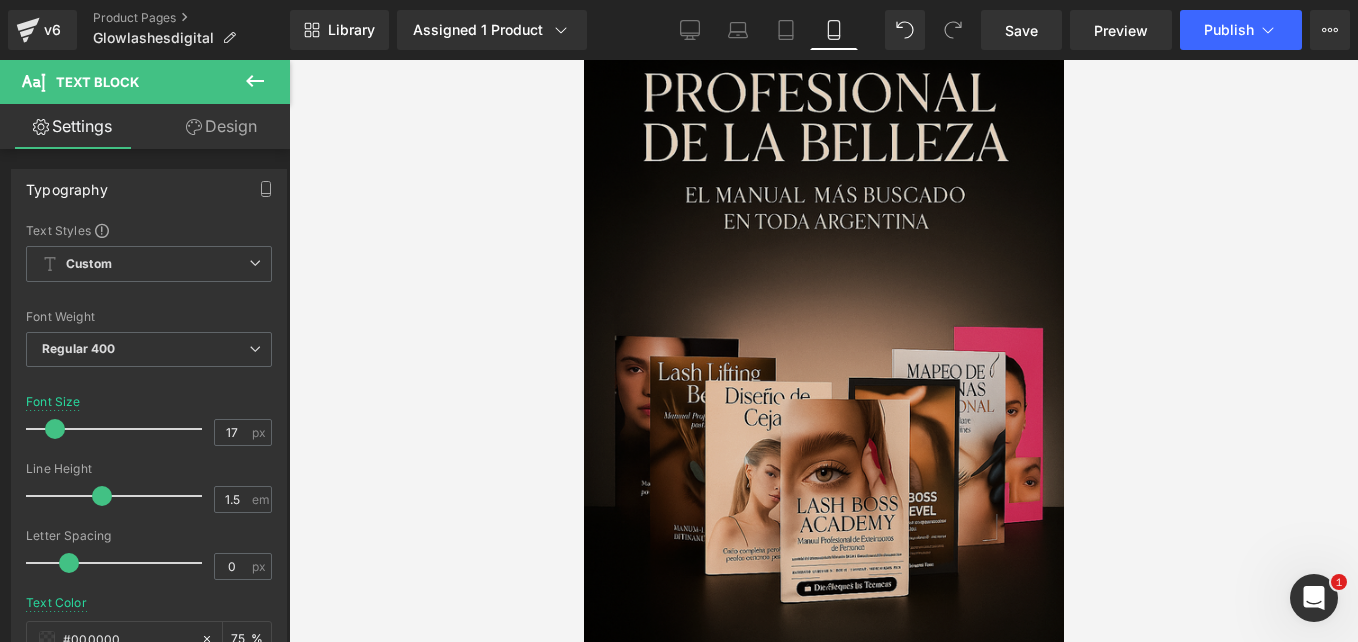 scroll, scrollTop: 0, scrollLeft: 0, axis: both 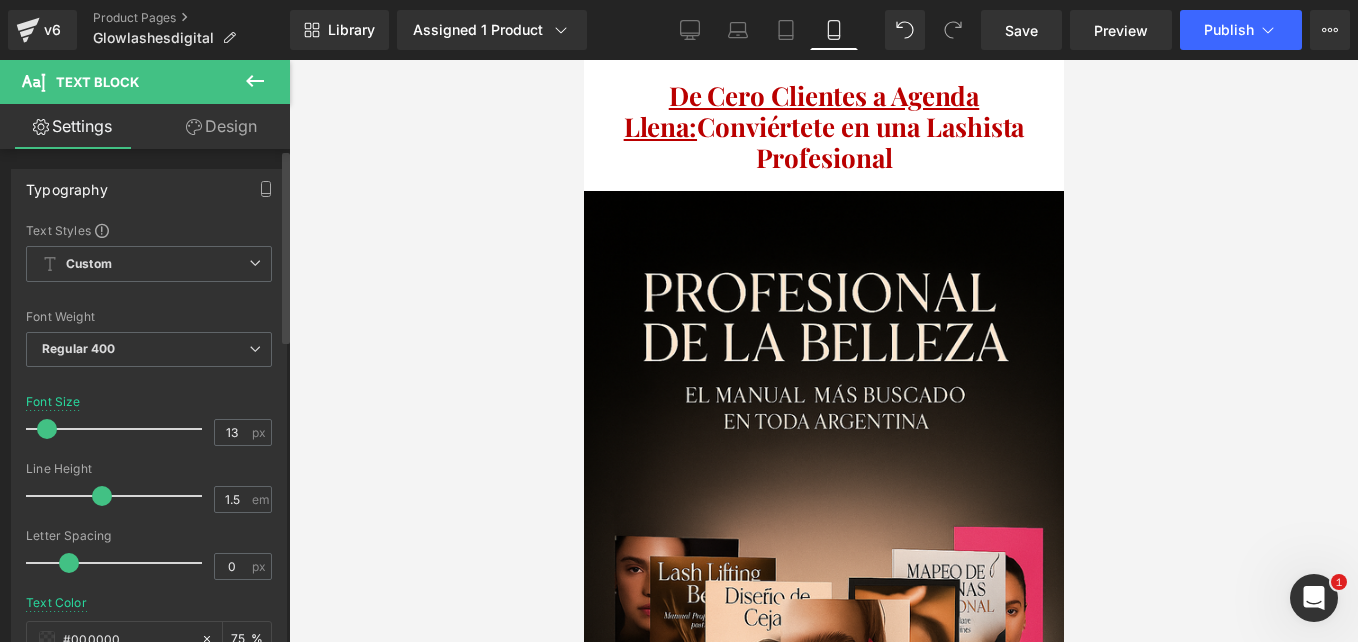 type on "12" 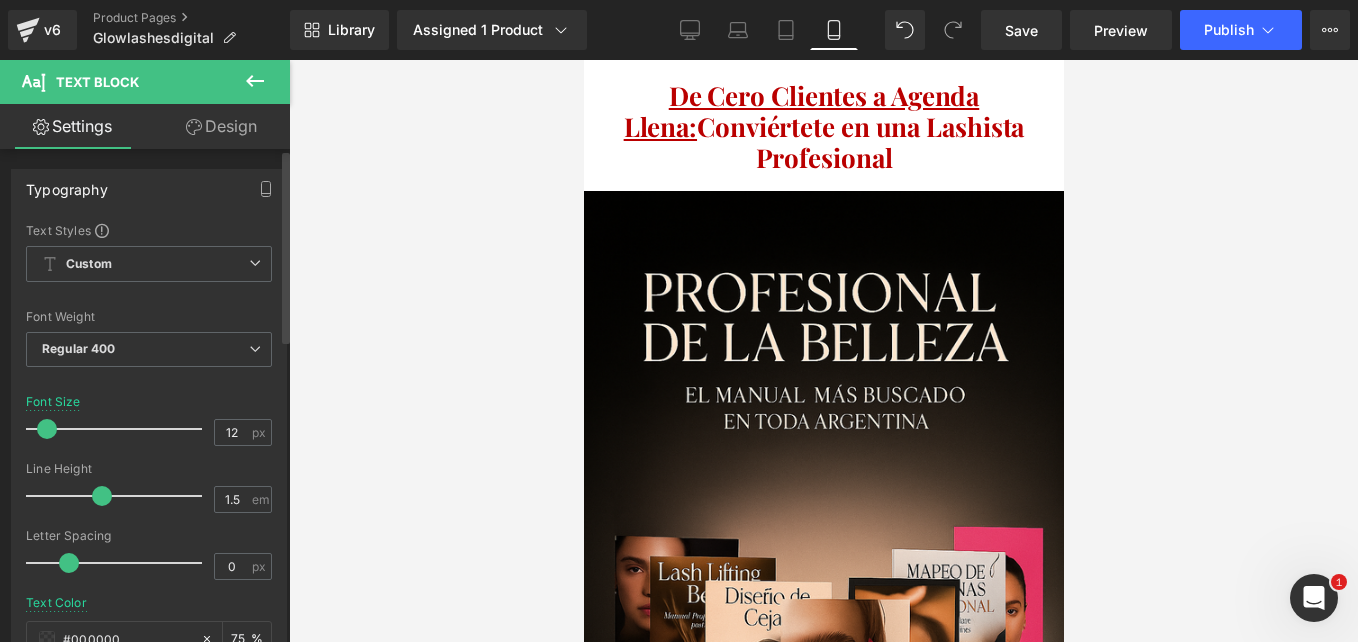 click at bounding box center [47, 429] 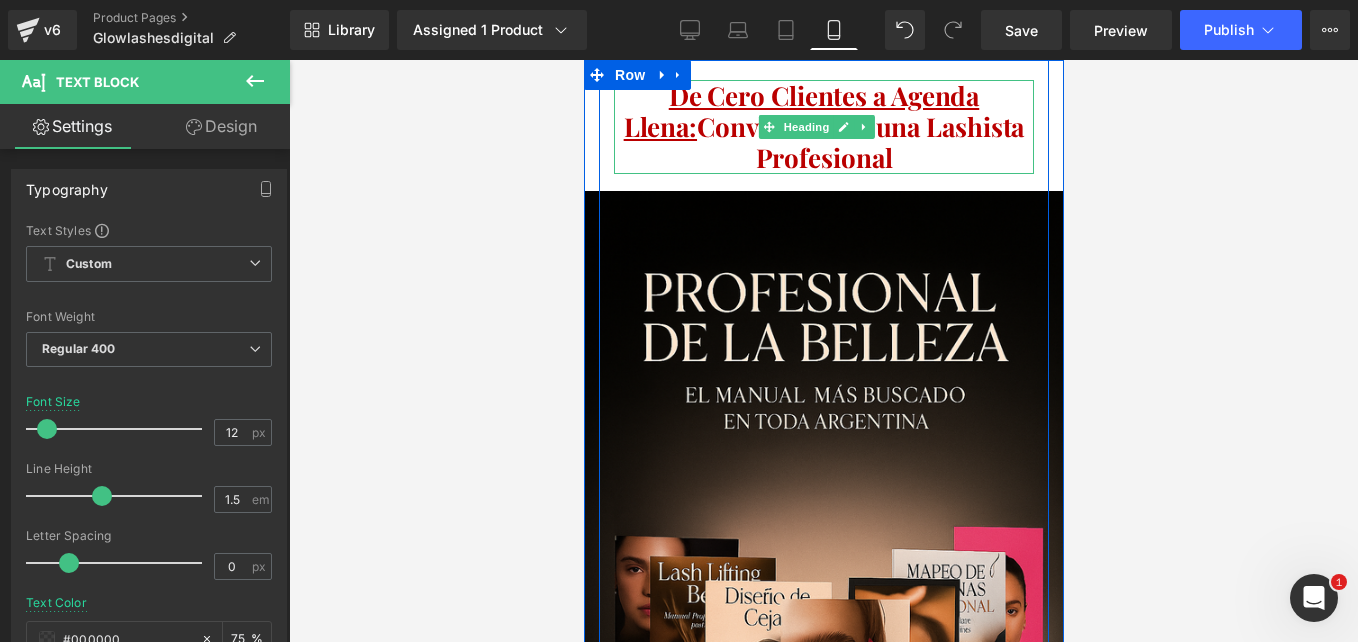 click on "De Cero Clientes a Agenda Llena: Conviértete en una Lashista Profesional" at bounding box center [823, 126] 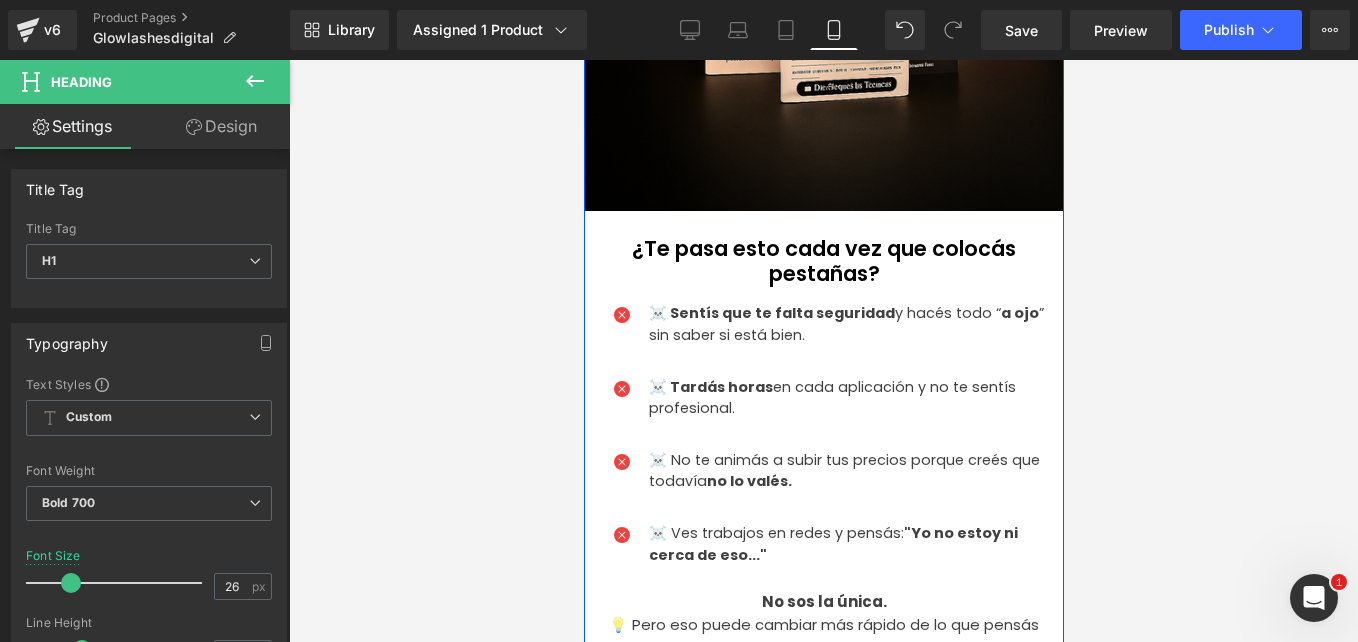 scroll, scrollTop: 0, scrollLeft: 0, axis: both 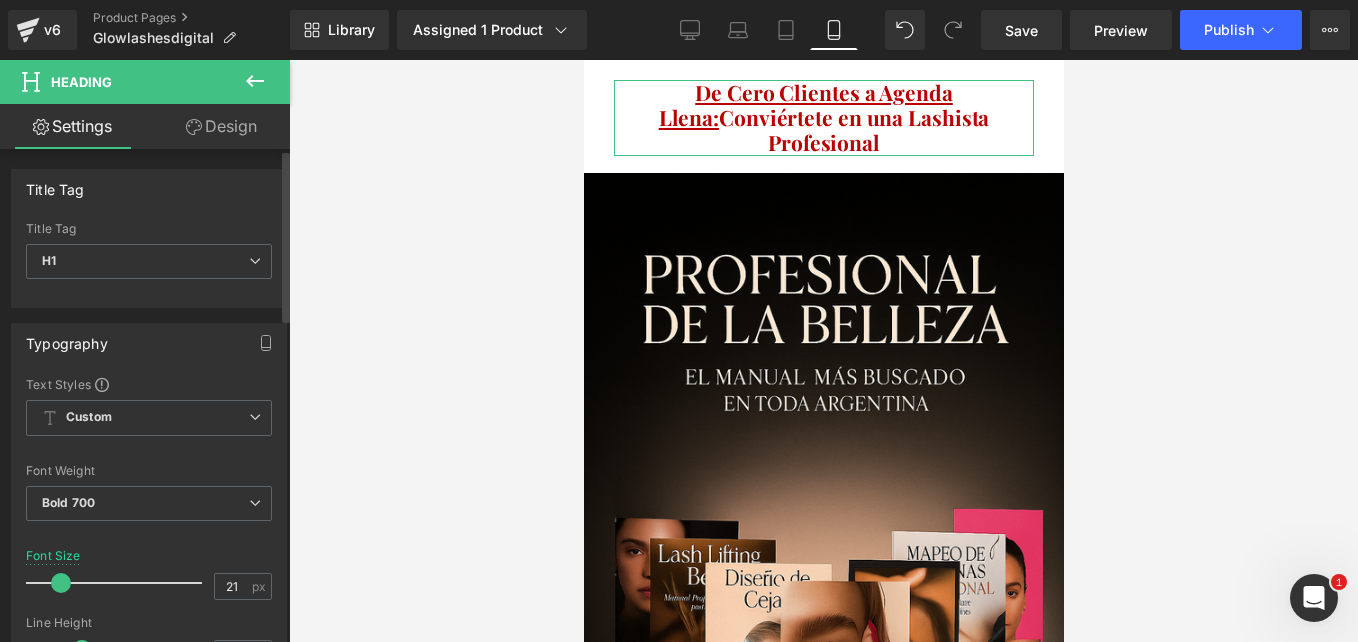type on "21" 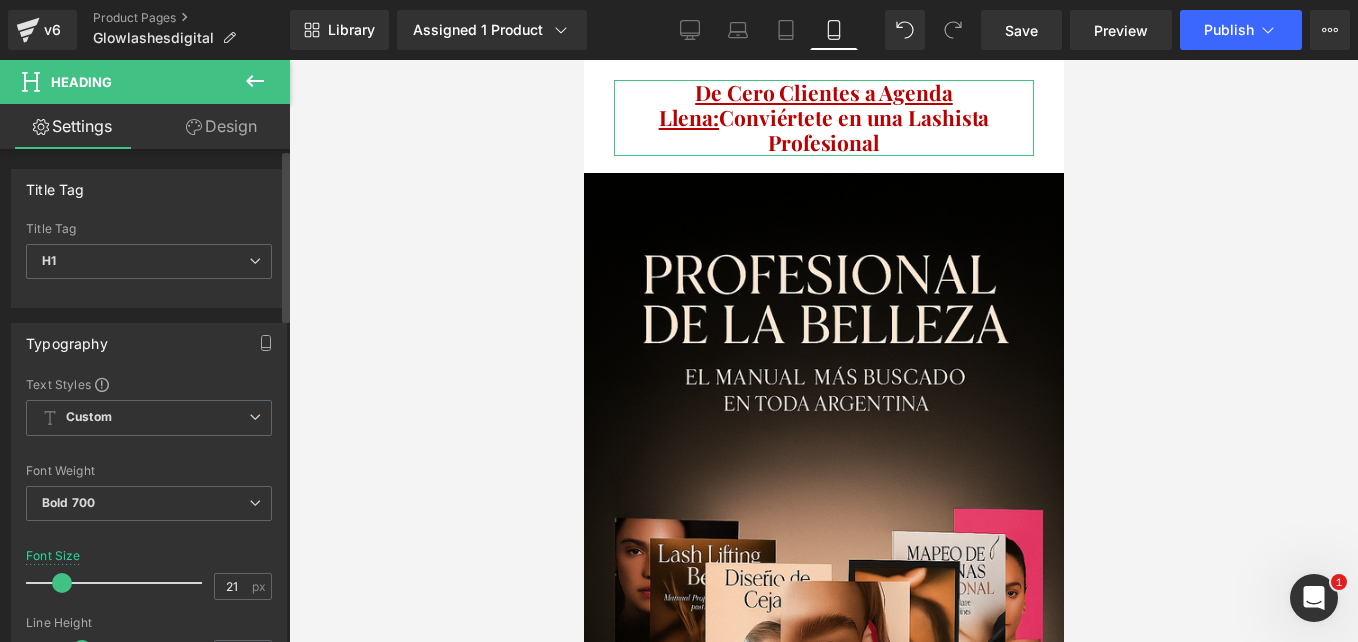 click at bounding box center (62, 583) 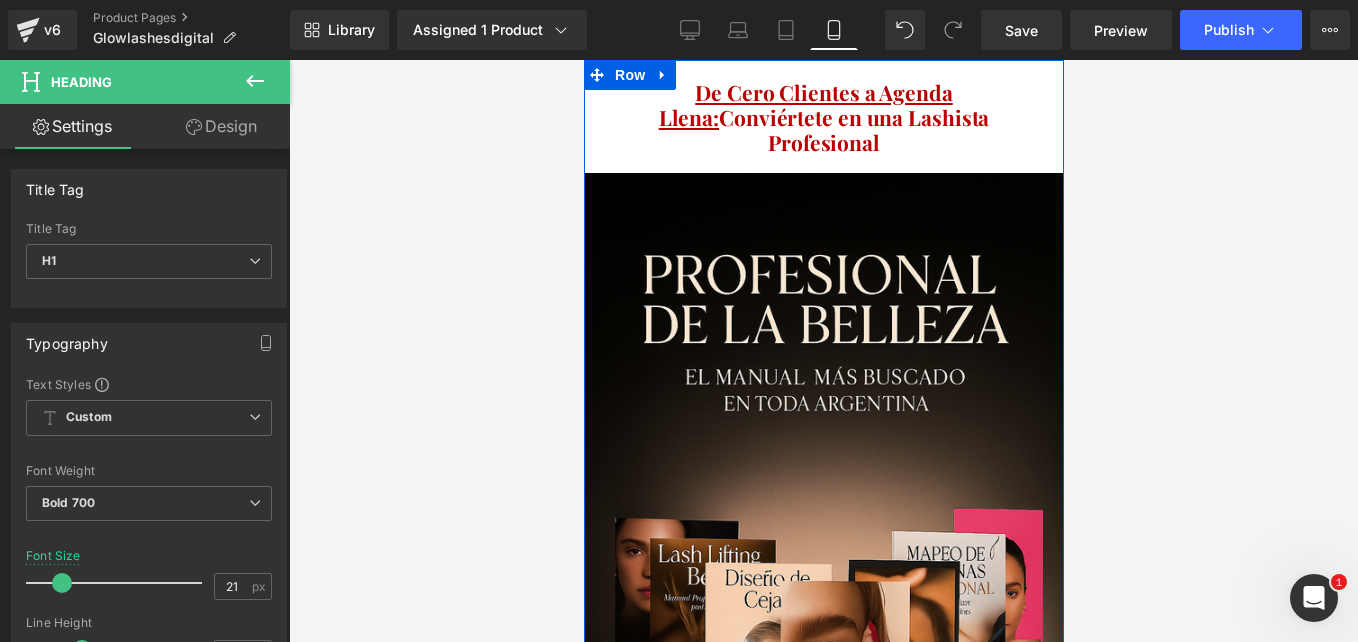 click on "De Cero Clientes a Agenda Llena: Conviértete en una Lashista Profesional" at bounding box center [823, 118] 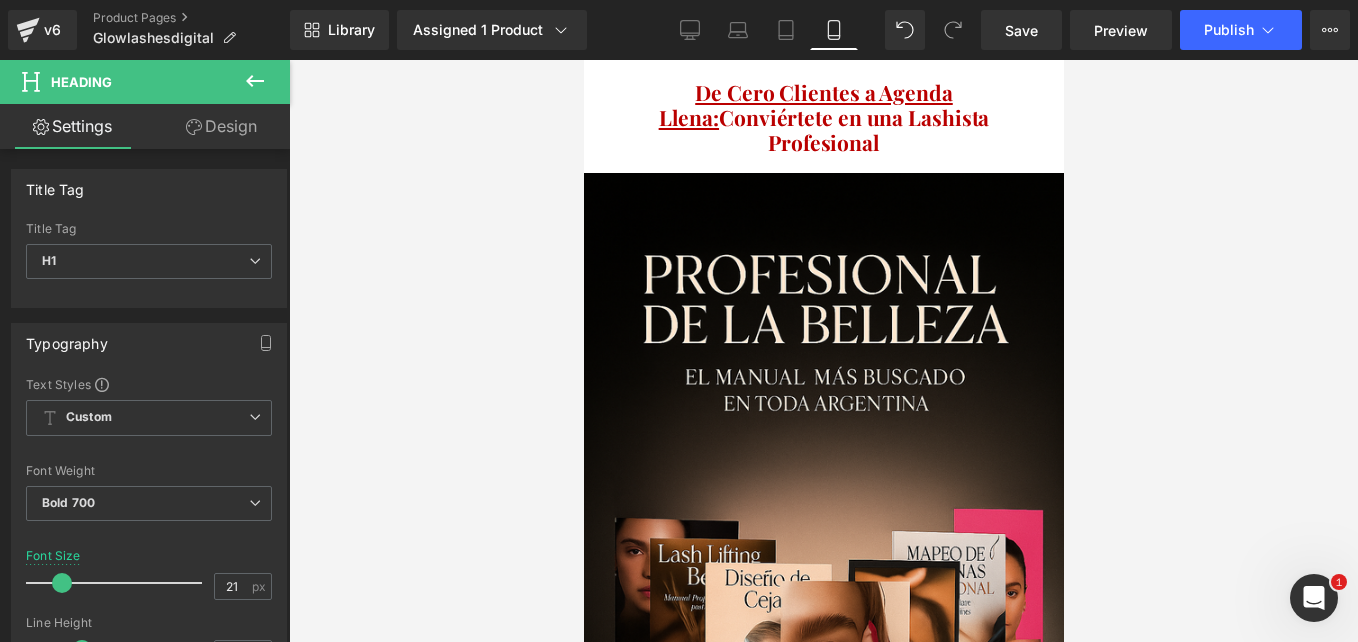 click at bounding box center [823, 351] 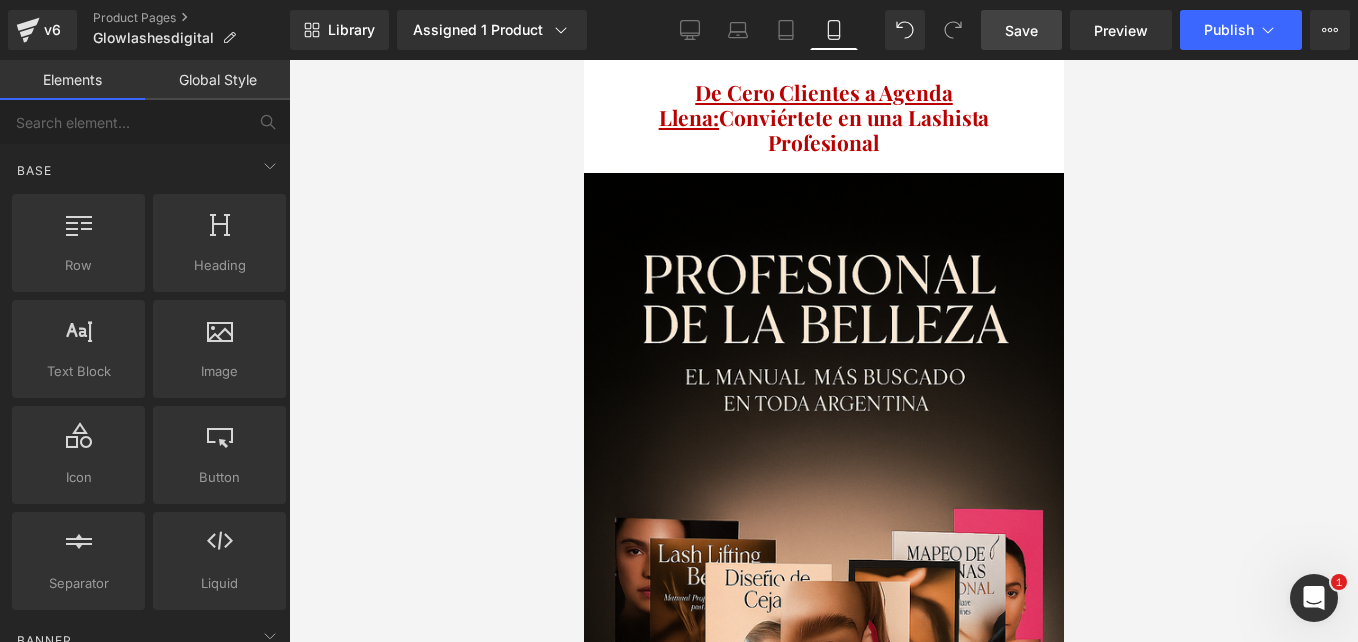 click on "Save" at bounding box center (1021, 30) 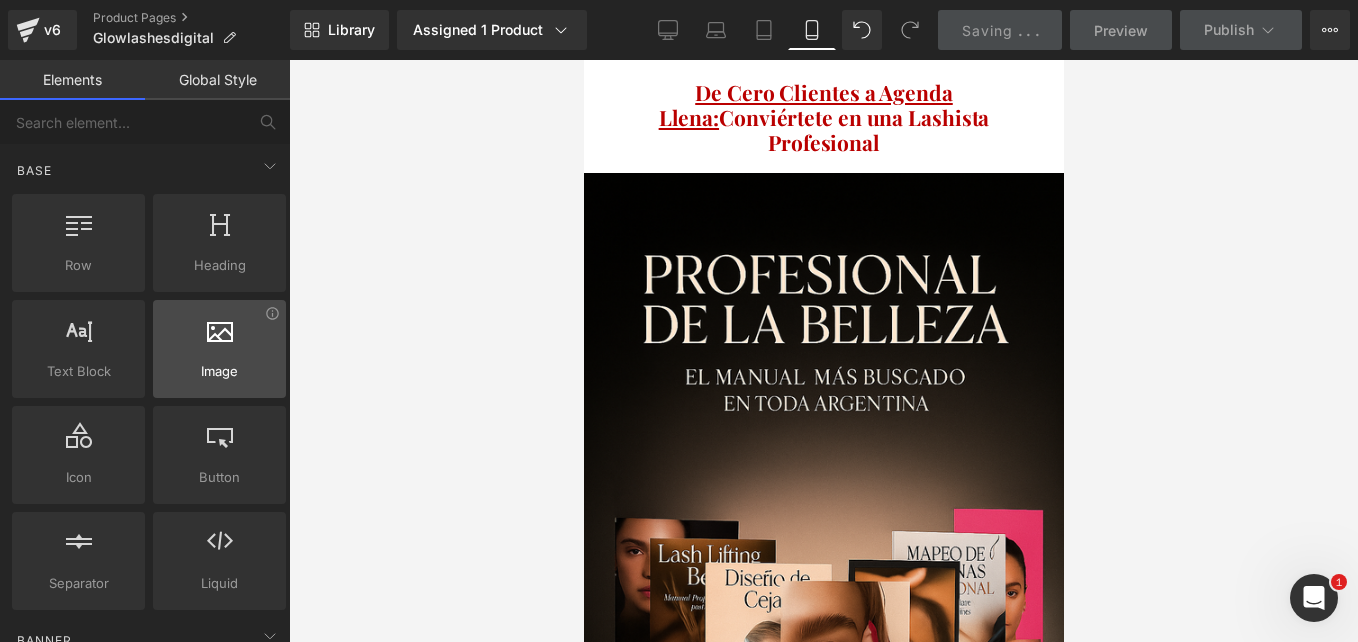 scroll, scrollTop: 0, scrollLeft: 0, axis: both 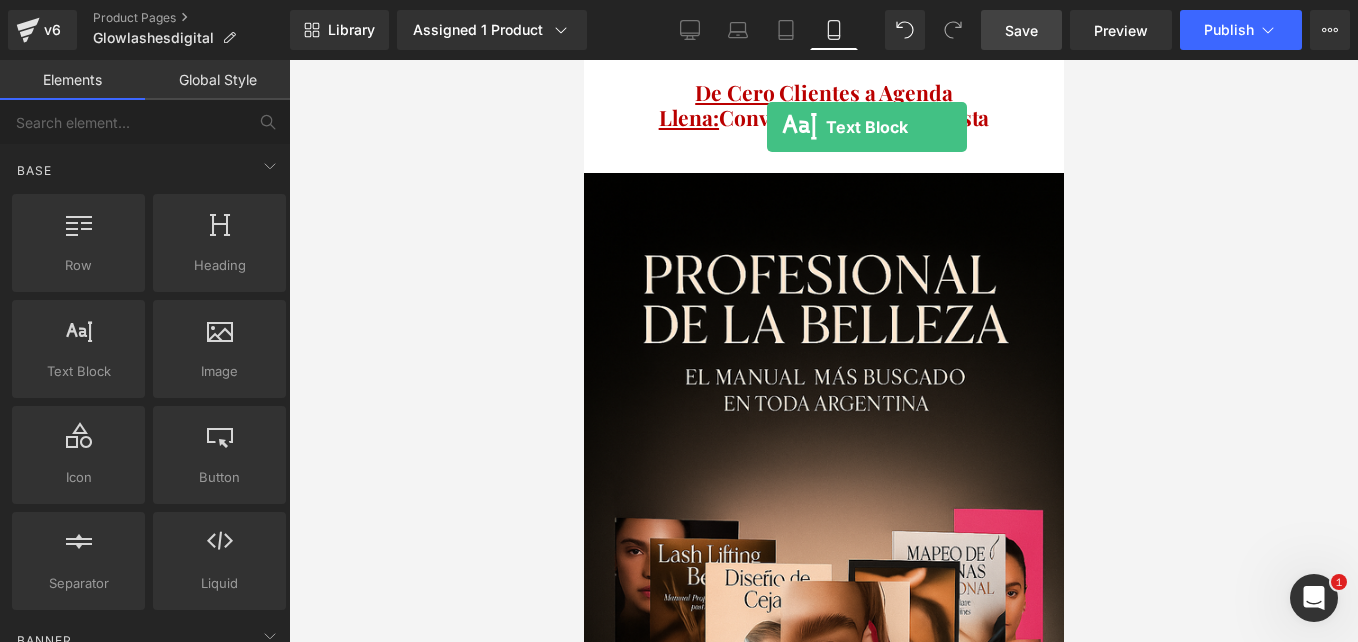 drag, startPoint x: 871, startPoint y: 412, endPoint x: 765, endPoint y: 128, distance: 303.13693 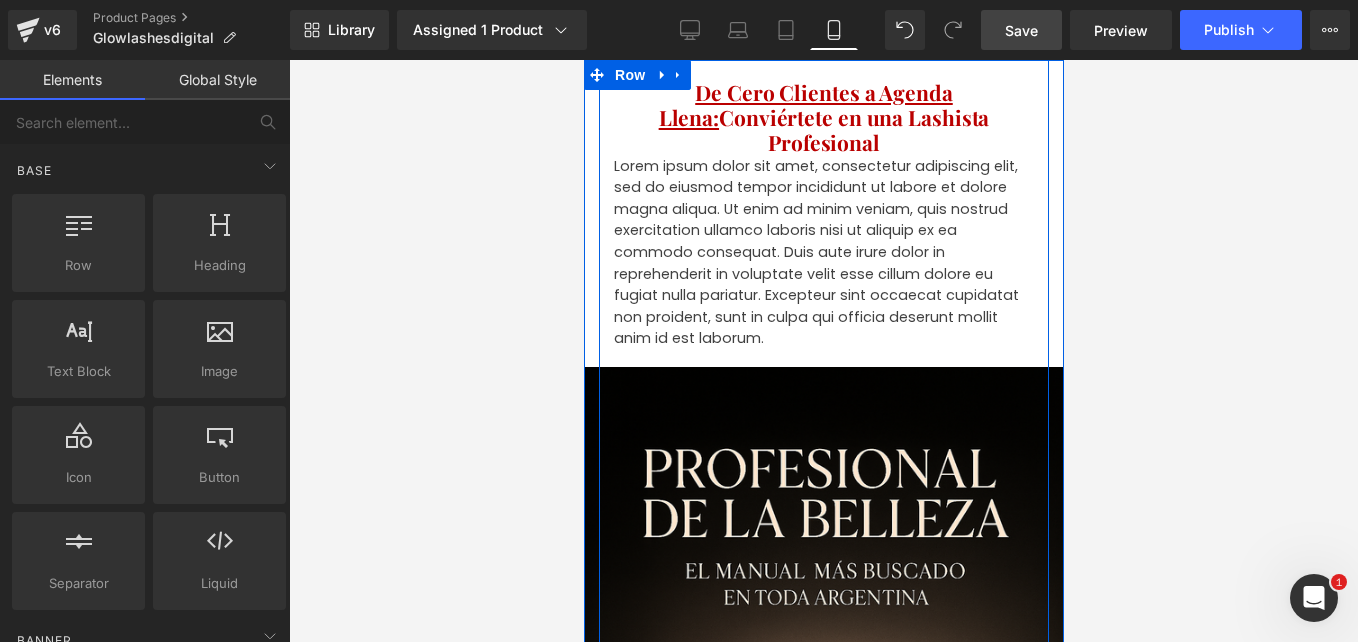 click on "Lorem ipsum dolor sit amet, consectetur adipiscing elit, sed do eiusmod tempor incididunt ut labore et dolore magna aliqua. Ut enim ad minim veniam, quis nostrud exercitation ullamco laboris nisi ut aliquip ex ea commodo consequat. Duis aute irure dolor in reprehenderit in voluptate velit esse cillum dolore eu fugiat nulla pariatur. Excepteur sint occaecat cupidatat non proident, sunt in culpa qui officia deserunt mollit anim id est laborum.
Text Block" at bounding box center (823, 253) 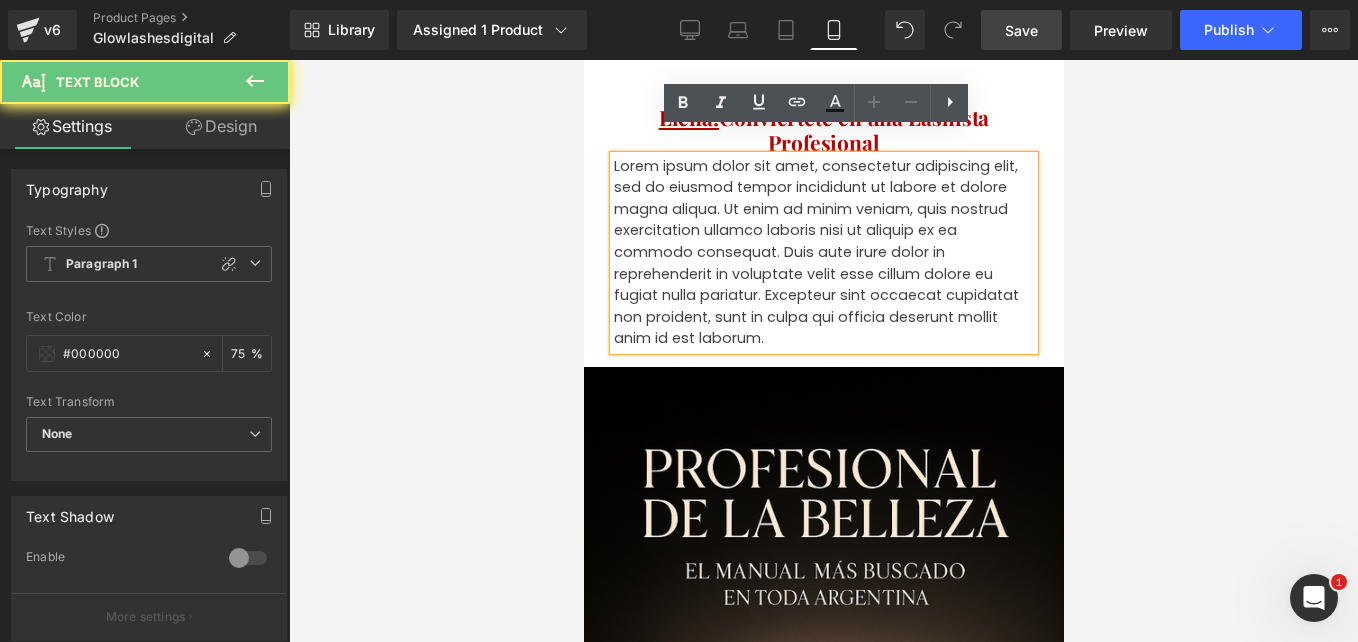 click on "Lorem ipsum dolor sit amet, consectetur adipiscing elit, sed do eiusmod tempor incididunt ut labore et dolore magna aliqua. Ut enim ad minim veniam, quis nostrud exercitation ullamco laboris nisi ut aliquip ex ea commodo consequat. Duis aute irure dolor in reprehenderit in voluptate velit esse cillum dolore eu fugiat nulla pariatur. Excepteur sint occaecat cupidatat non proident, sunt in culpa qui officia deserunt mollit anim id est laborum." at bounding box center [823, 253] 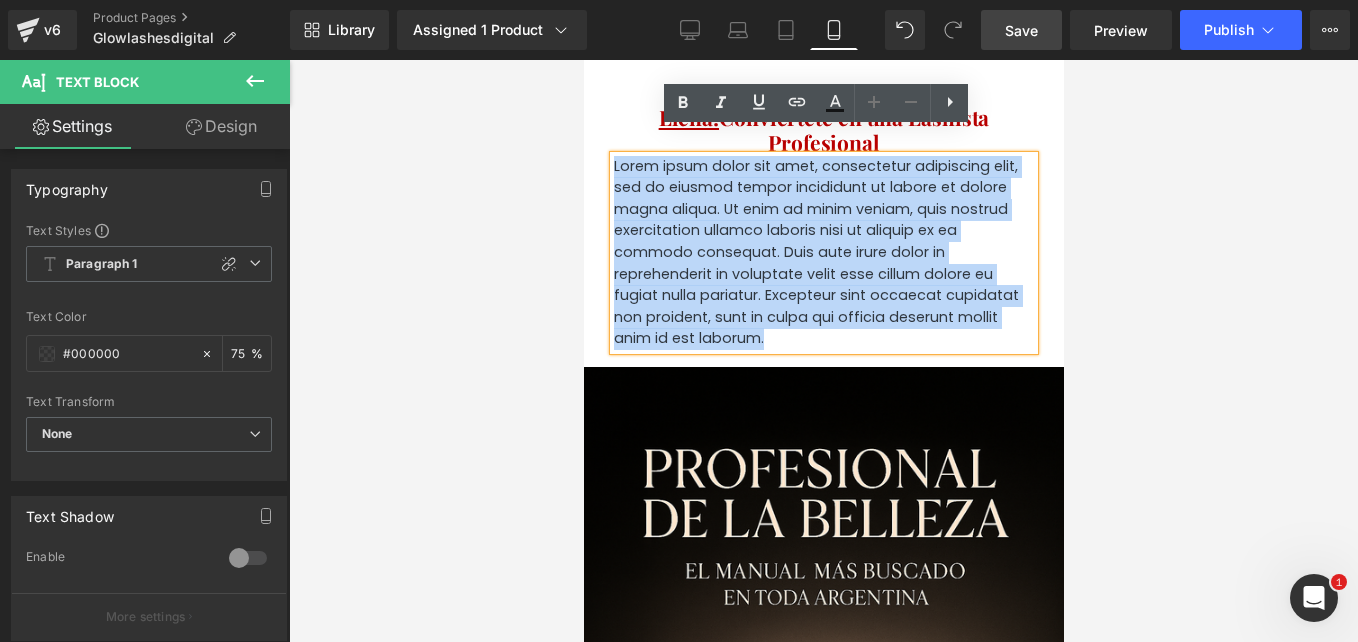 type 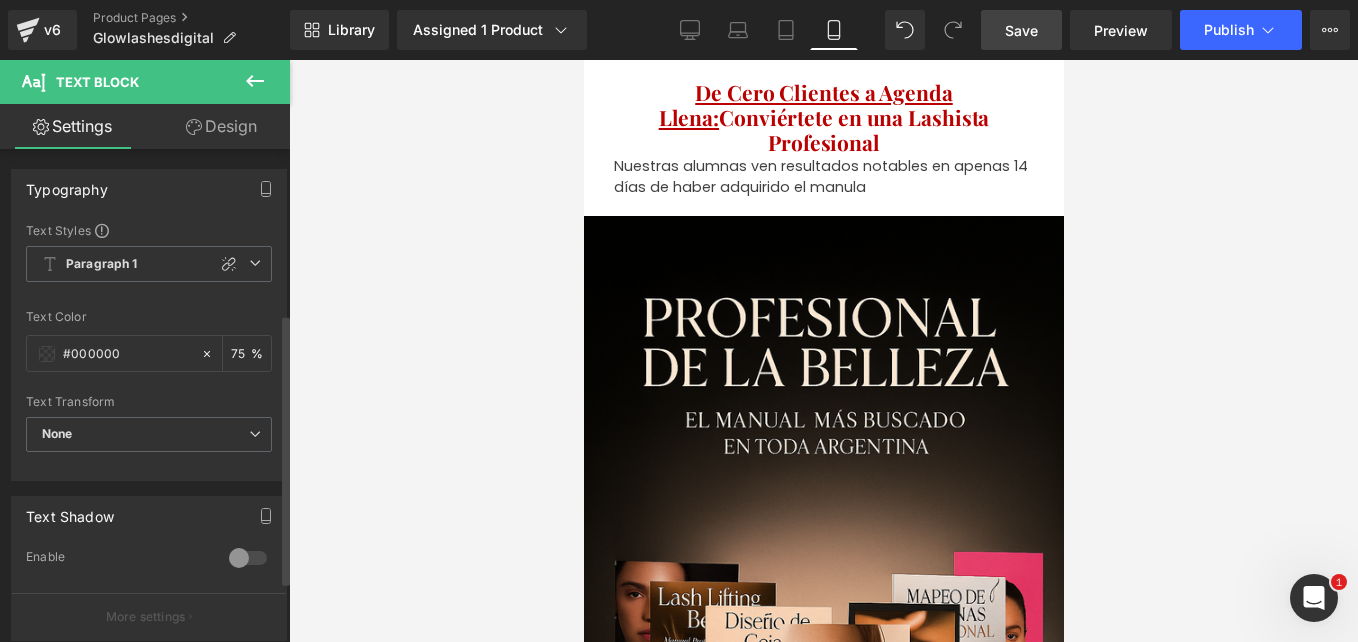 scroll, scrollTop: 412, scrollLeft: 0, axis: vertical 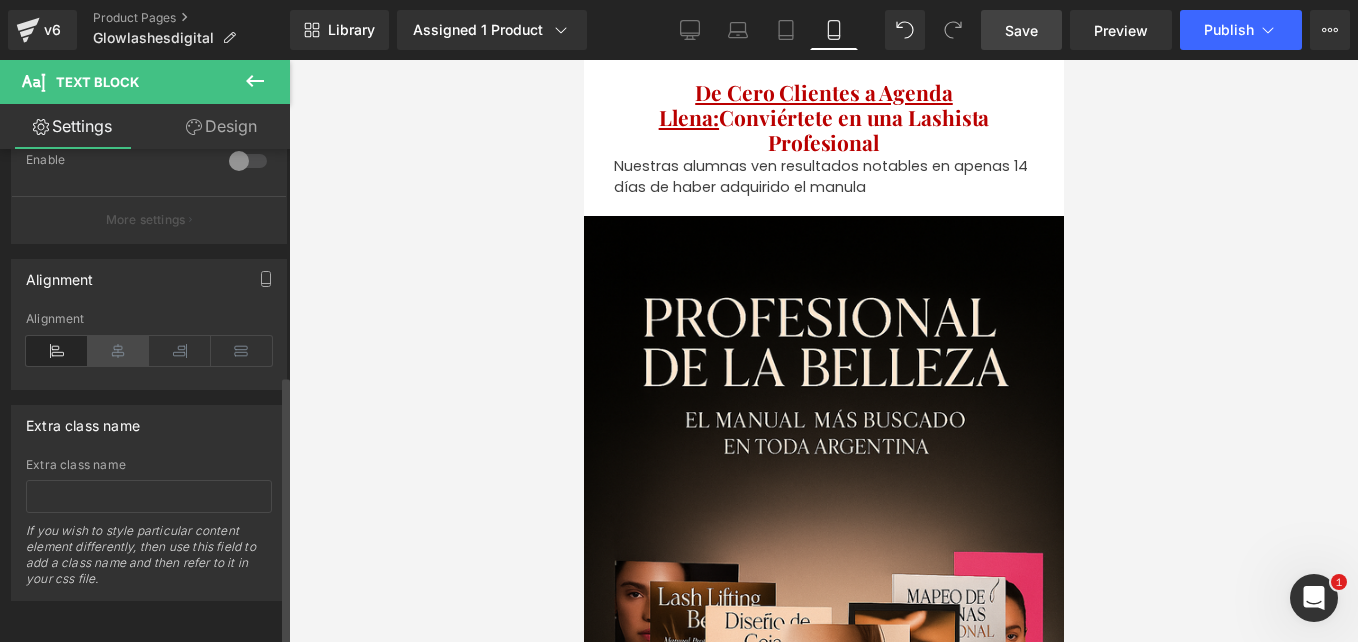 click at bounding box center (119, 351) 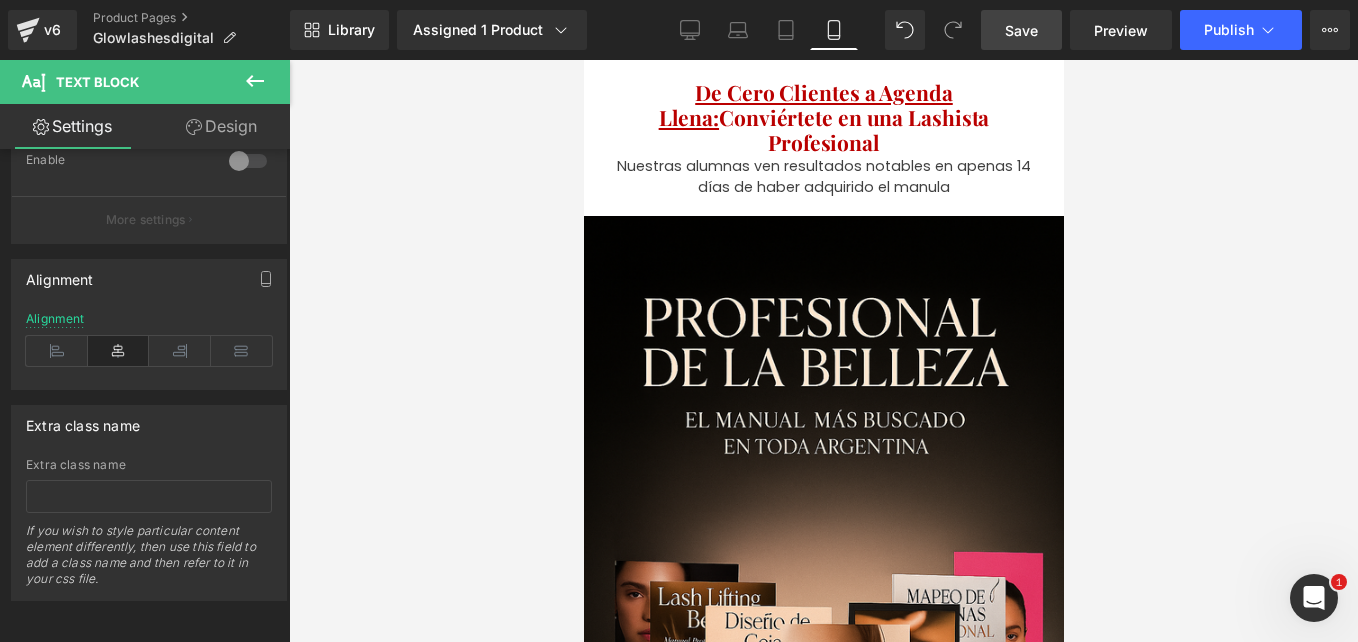 click at bounding box center (823, 351) 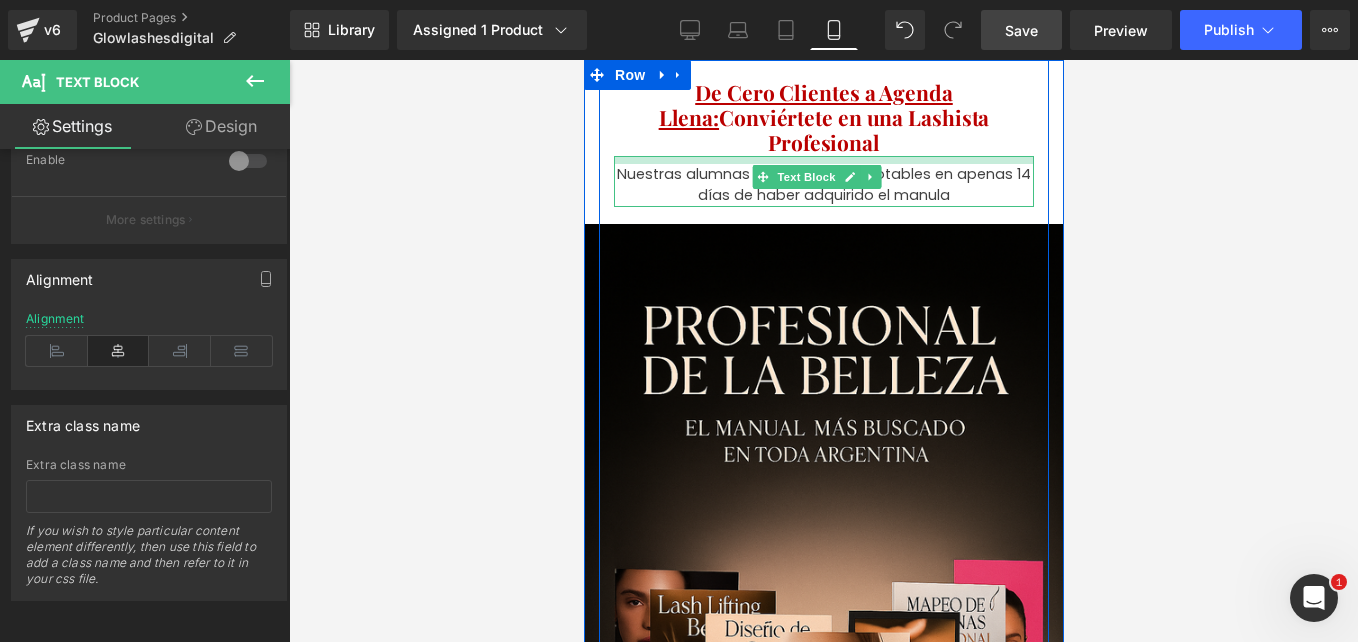 click on "Nuestras alumnas ven resultados notables en apenas 14 días de haber adquirido el manula
Text Block" at bounding box center (823, 181) 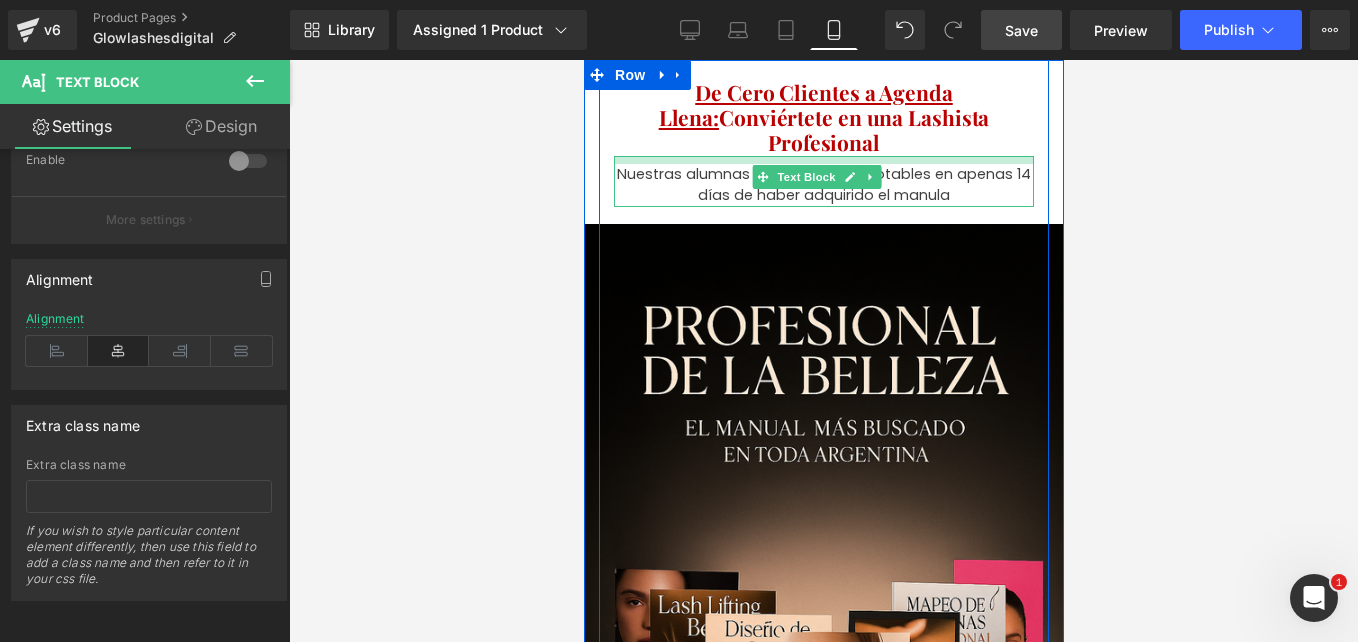 click at bounding box center [823, 351] 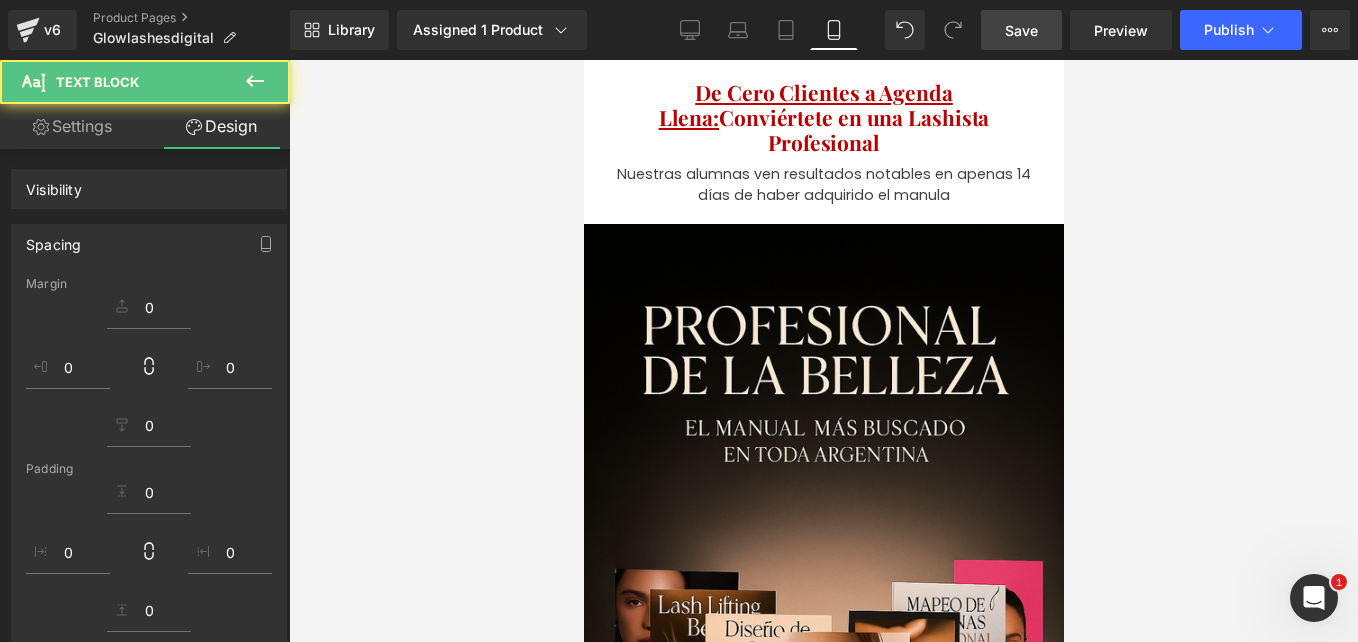 click on "Nuestras alumnas ven resultados notables en apenas 14 días de haber adquirido el manula" at bounding box center (823, 185) 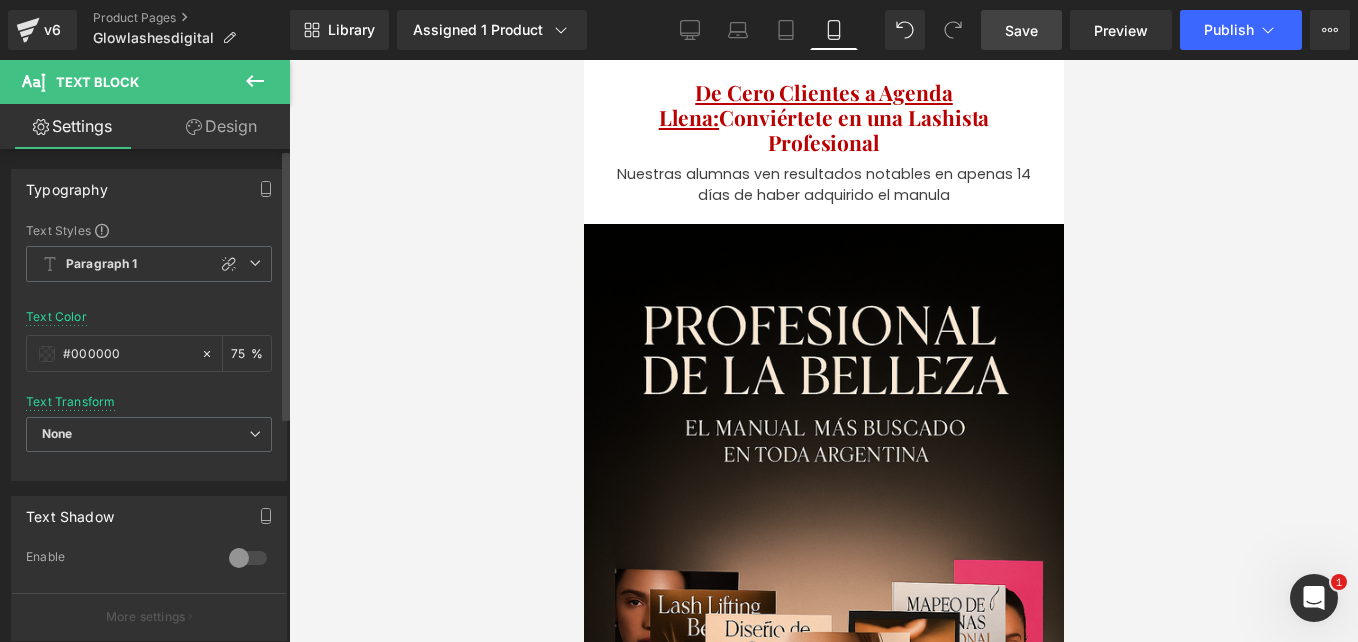 scroll, scrollTop: 0, scrollLeft: 0, axis: both 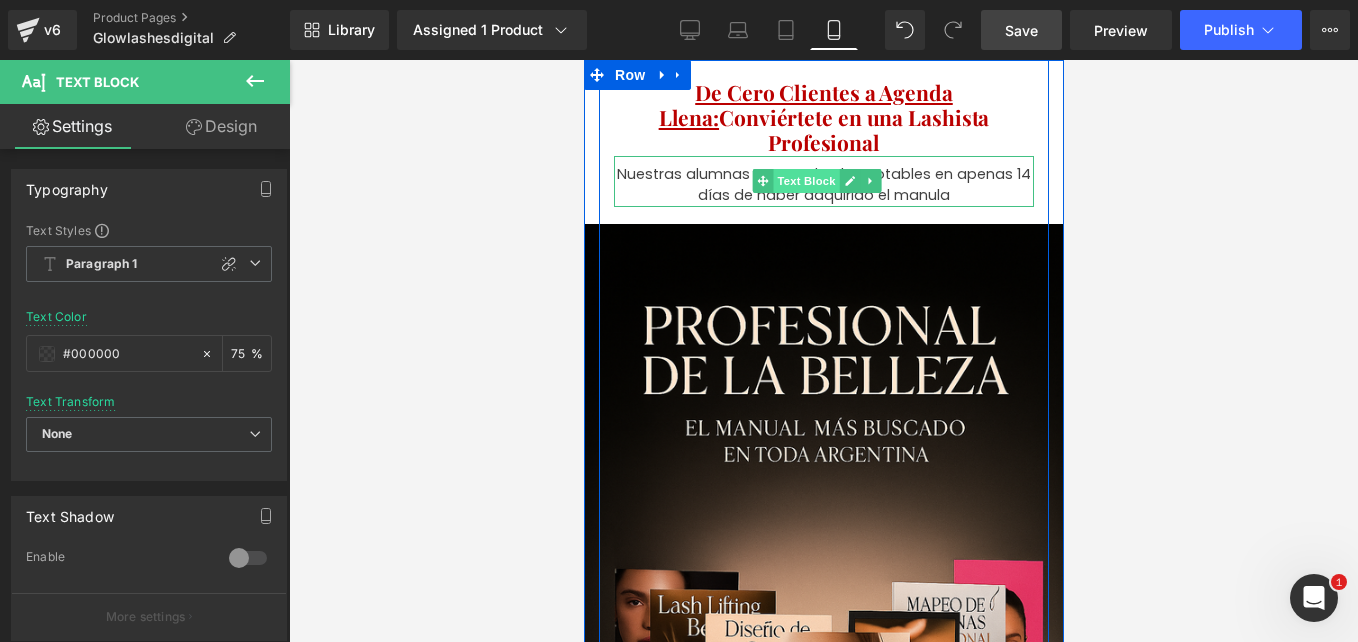 click on "Text Block" at bounding box center [805, 181] 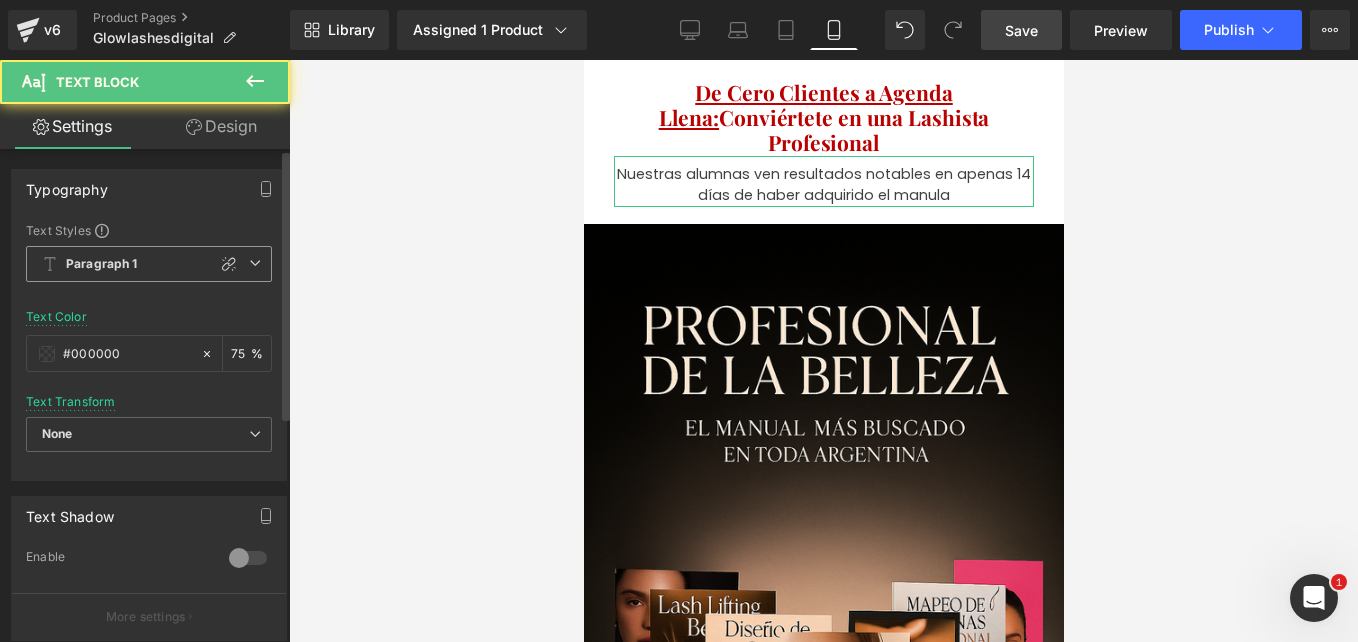 click at bounding box center (255, 263) 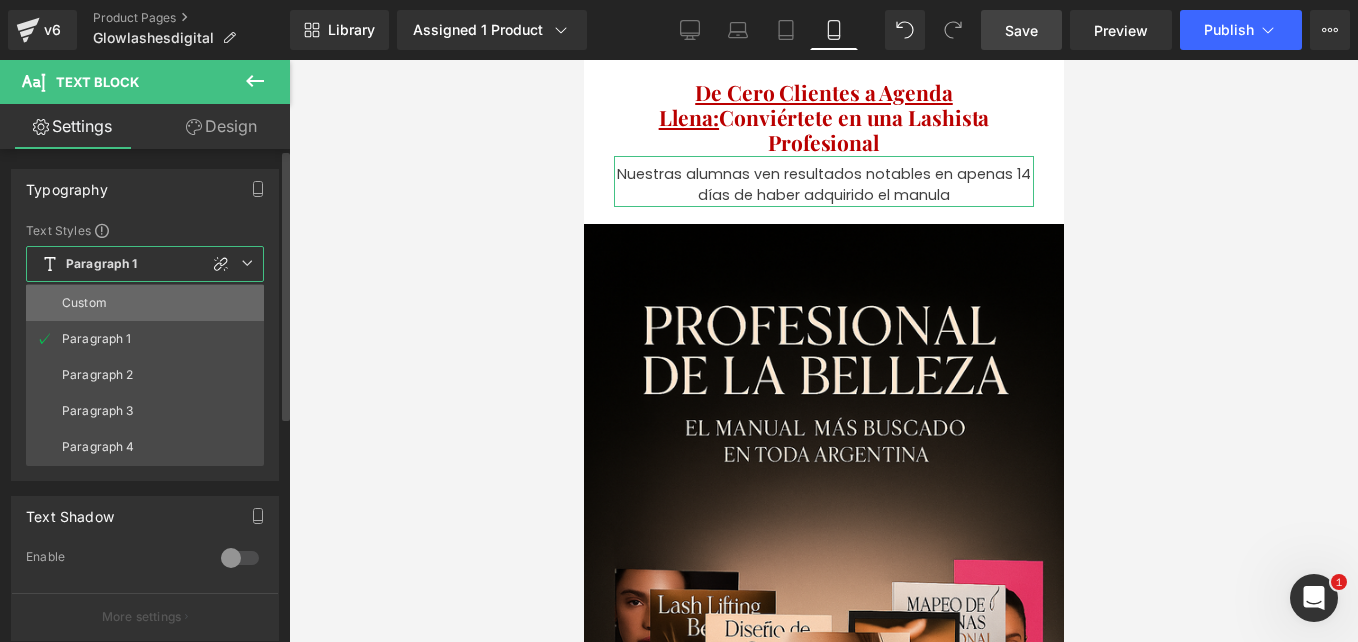 click on "Custom" at bounding box center (145, 303) 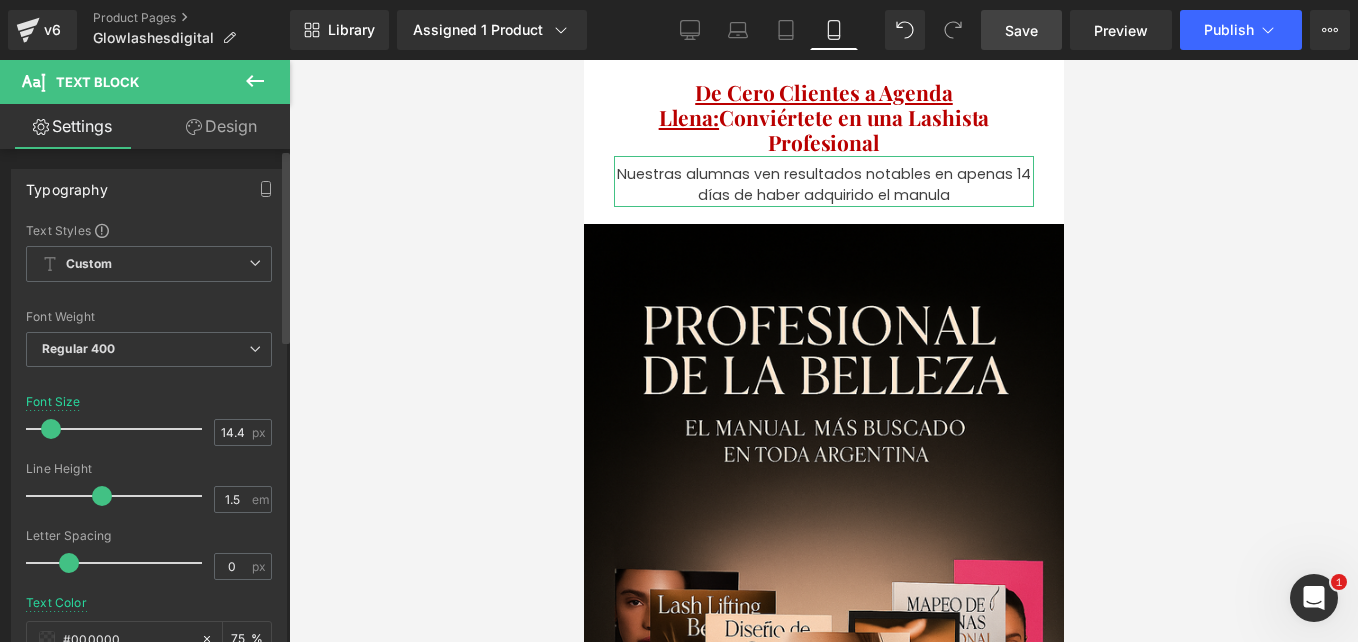 type on "13" 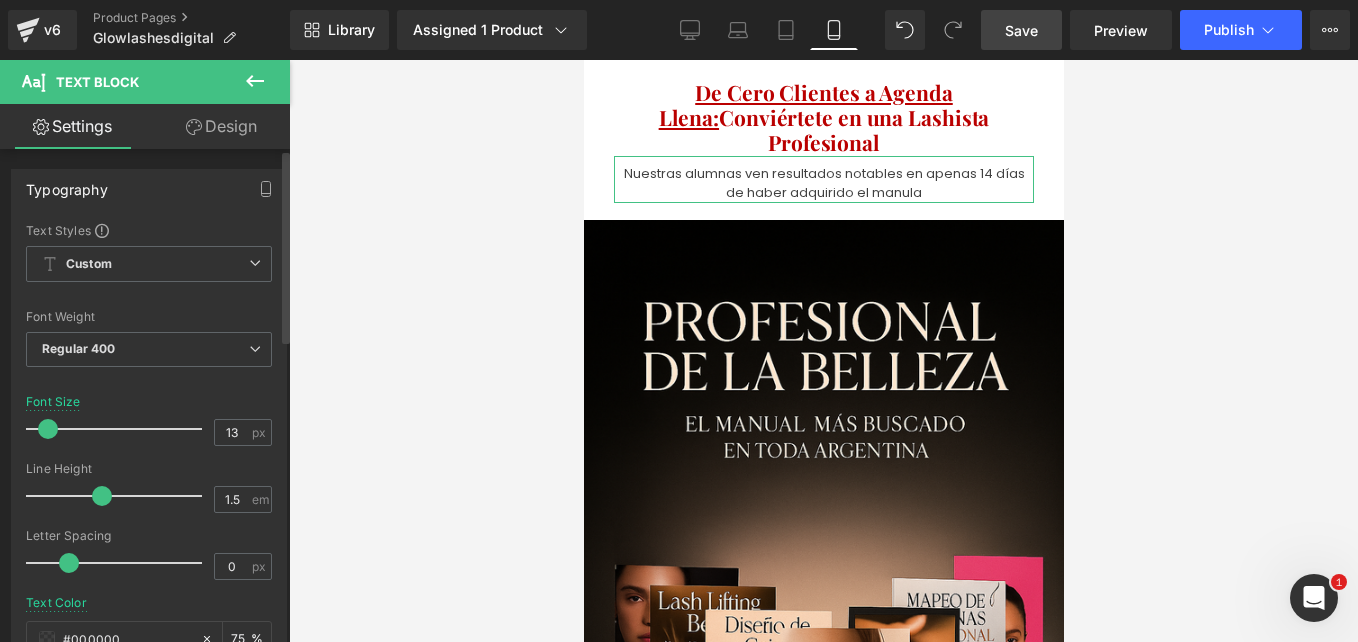 click at bounding box center (48, 429) 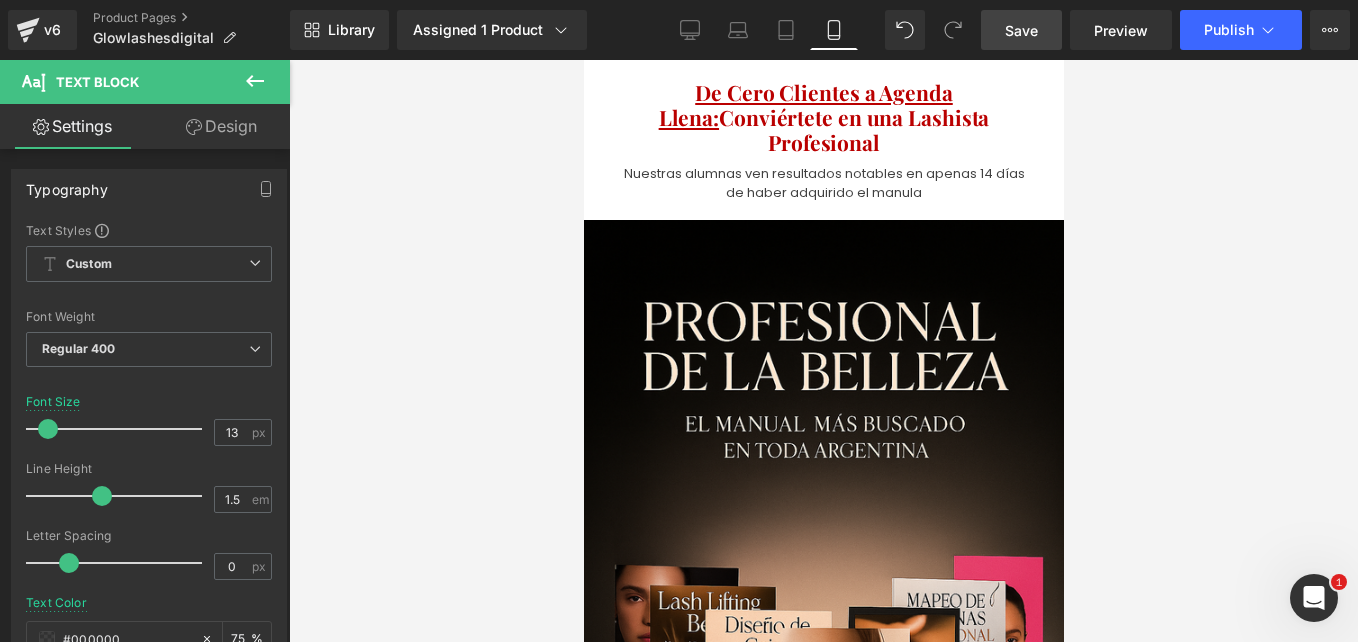 click on "Save" at bounding box center (1021, 30) 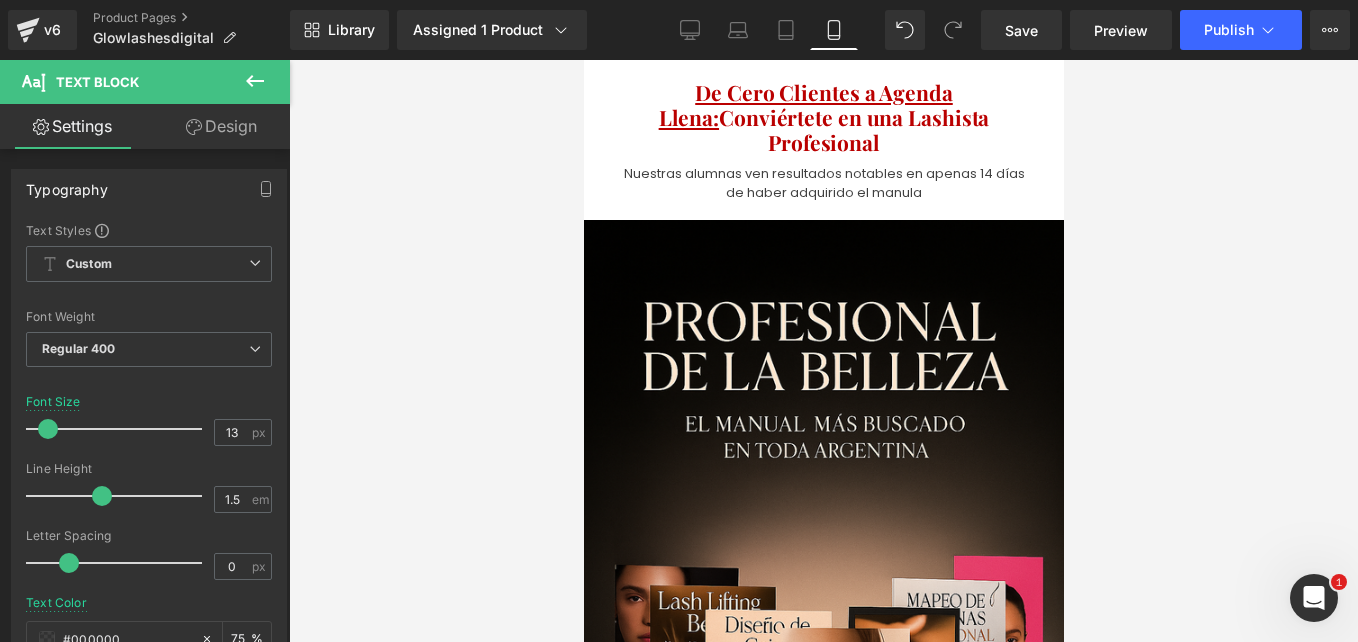 click on "Publish" at bounding box center (1229, 30) 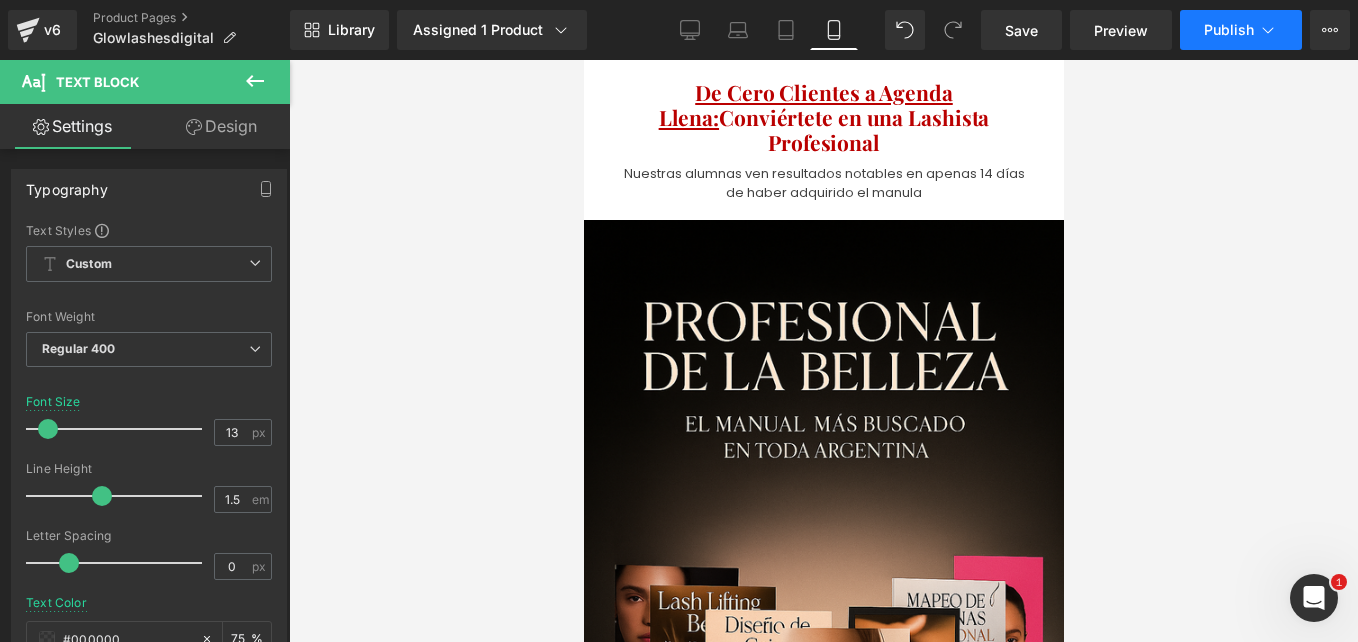 click on "Publish" at bounding box center (1229, 30) 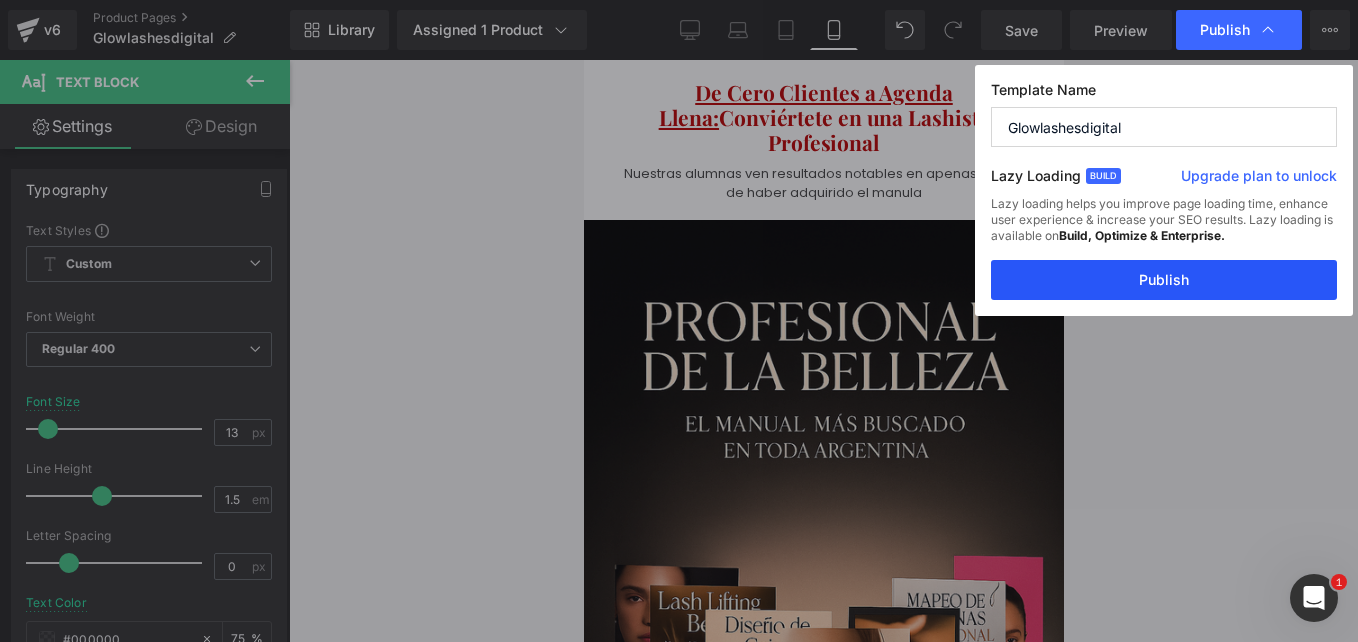 click on "Publish" at bounding box center (1164, 280) 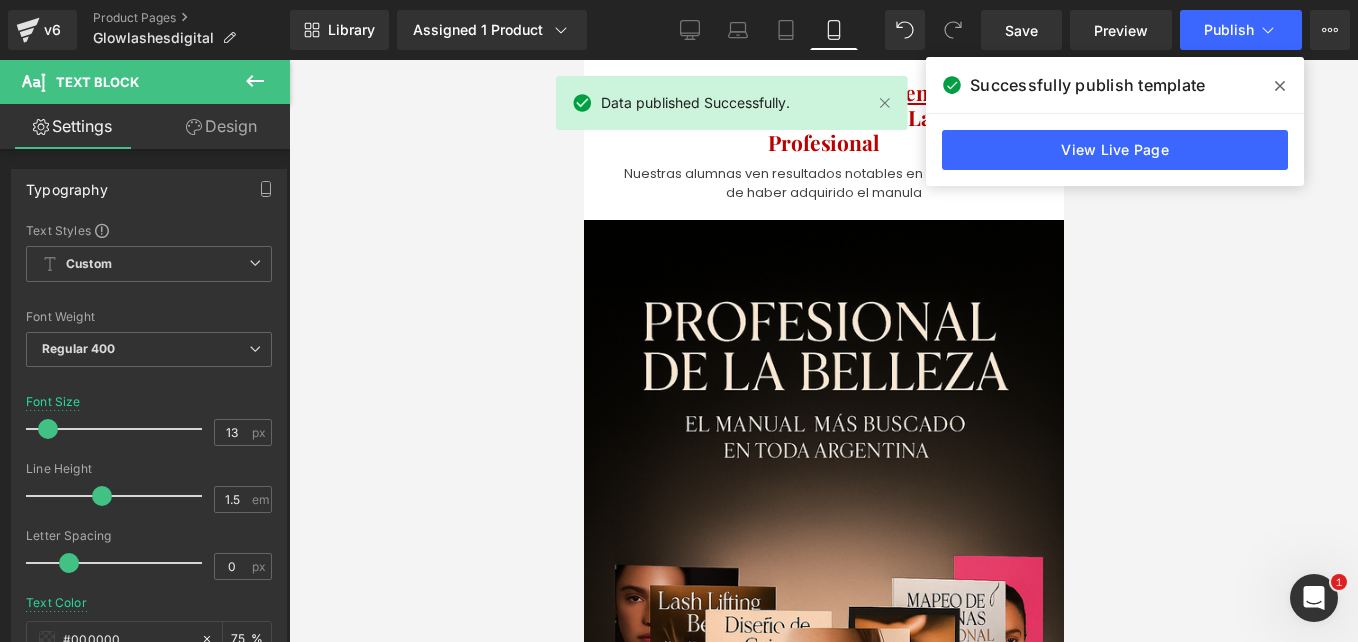 click 